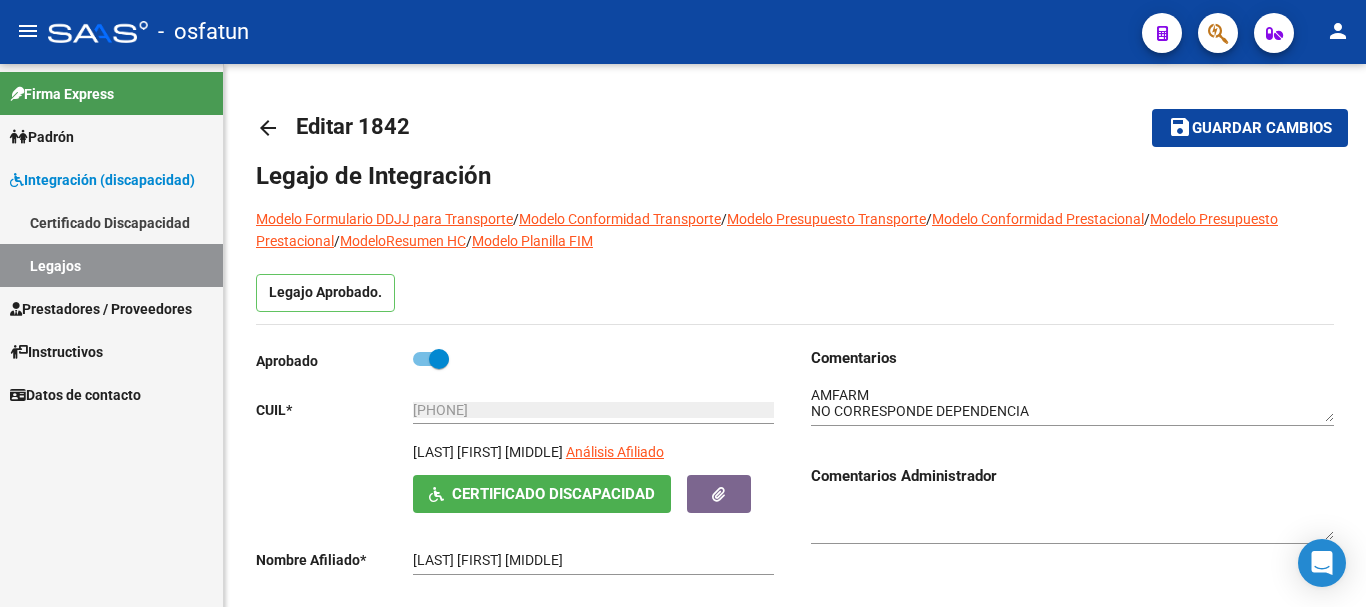scroll, scrollTop: 0, scrollLeft: 0, axis: both 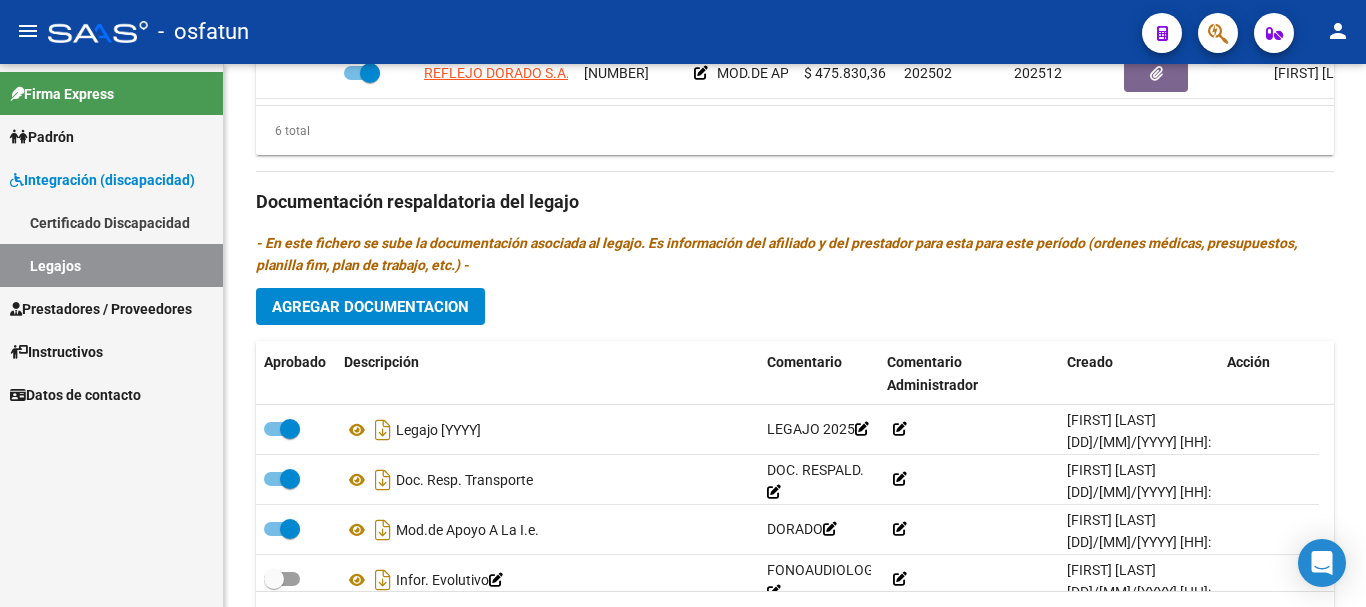 click on "Prestadores / Proveedores" at bounding box center [101, 309] 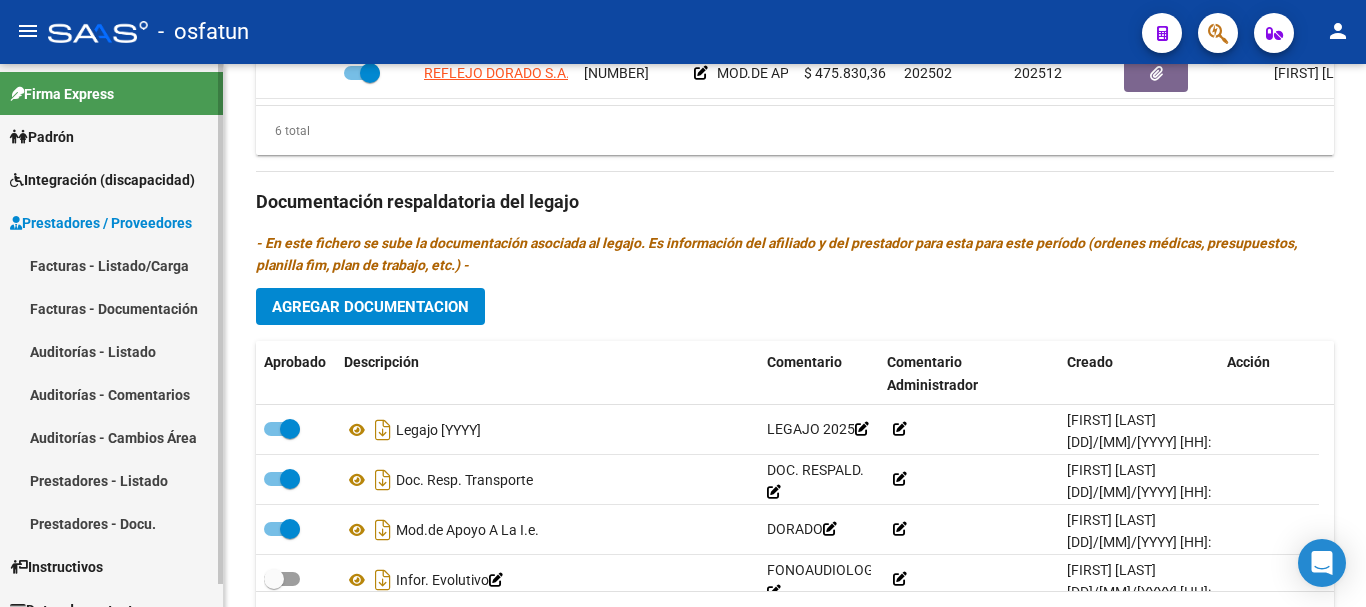 click on "Facturas - Listado/Carga" at bounding box center [111, 265] 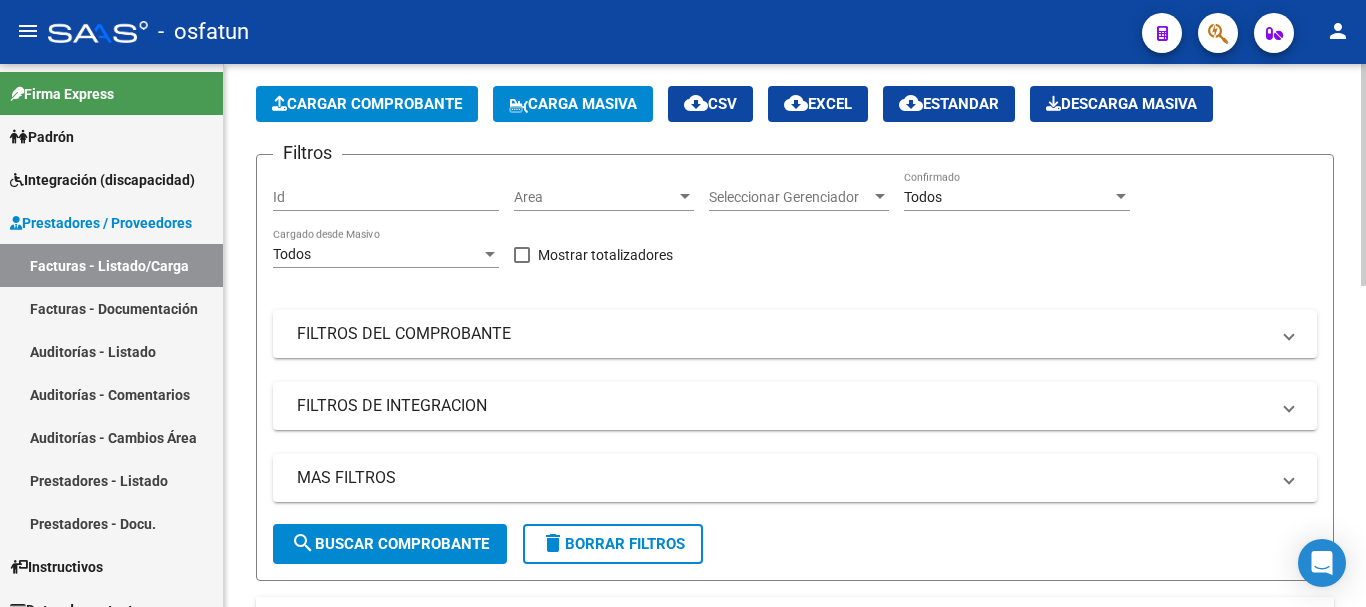 scroll, scrollTop: 0, scrollLeft: 0, axis: both 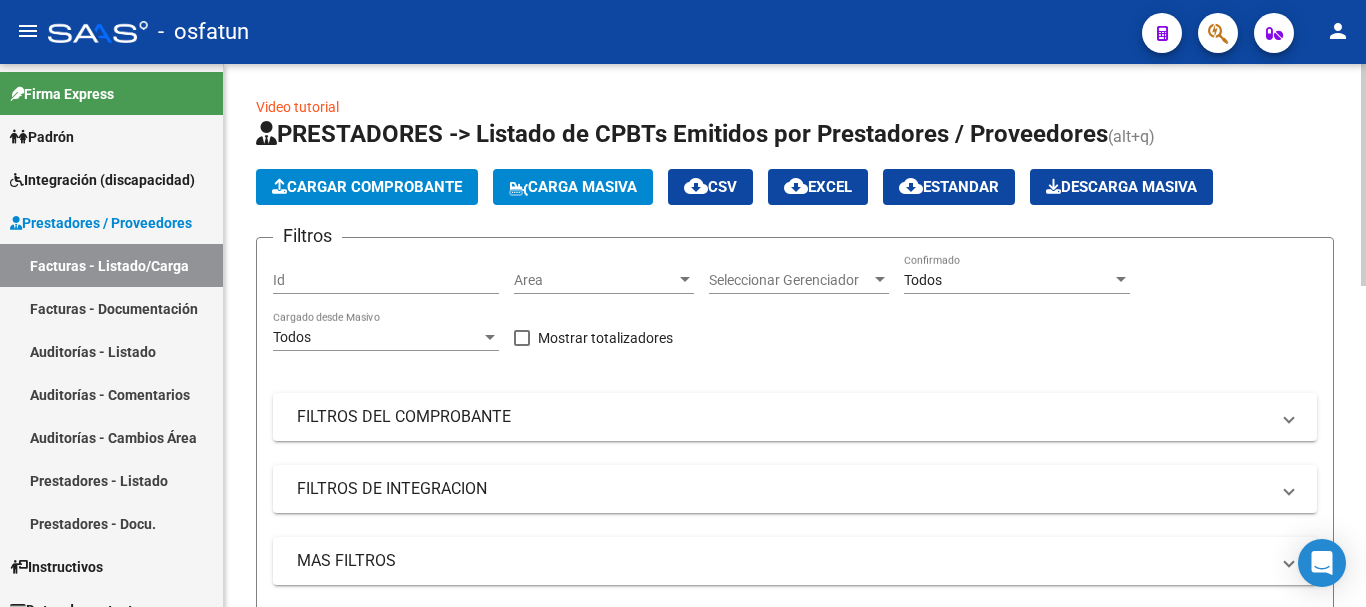 click on "Seleccionar Gerenciador" at bounding box center [790, 280] 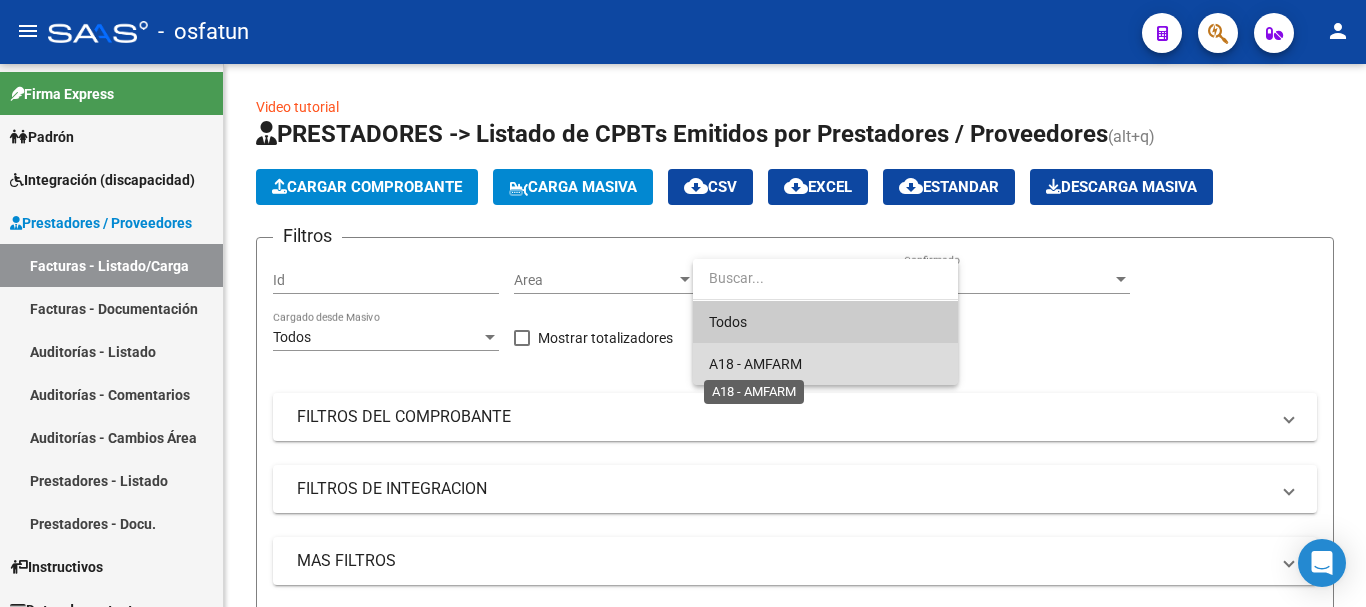 click on "A18 - AMFARM" at bounding box center [755, 364] 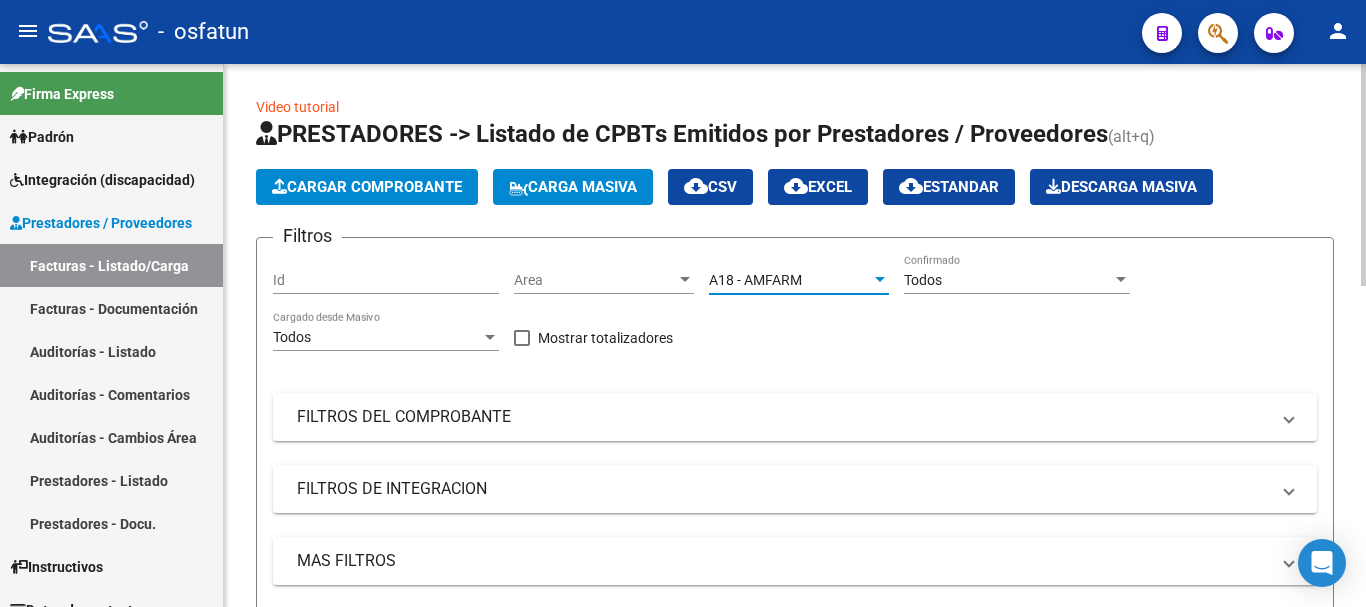 click on "Todos" at bounding box center (1008, 280) 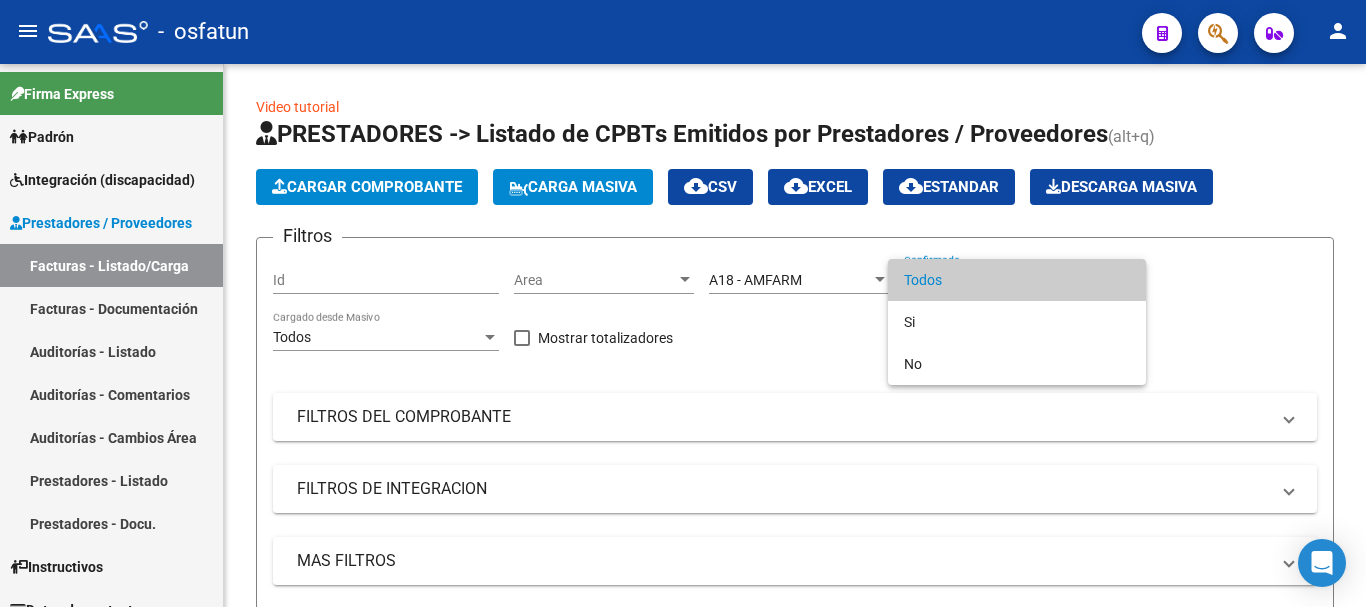 click at bounding box center (683, 303) 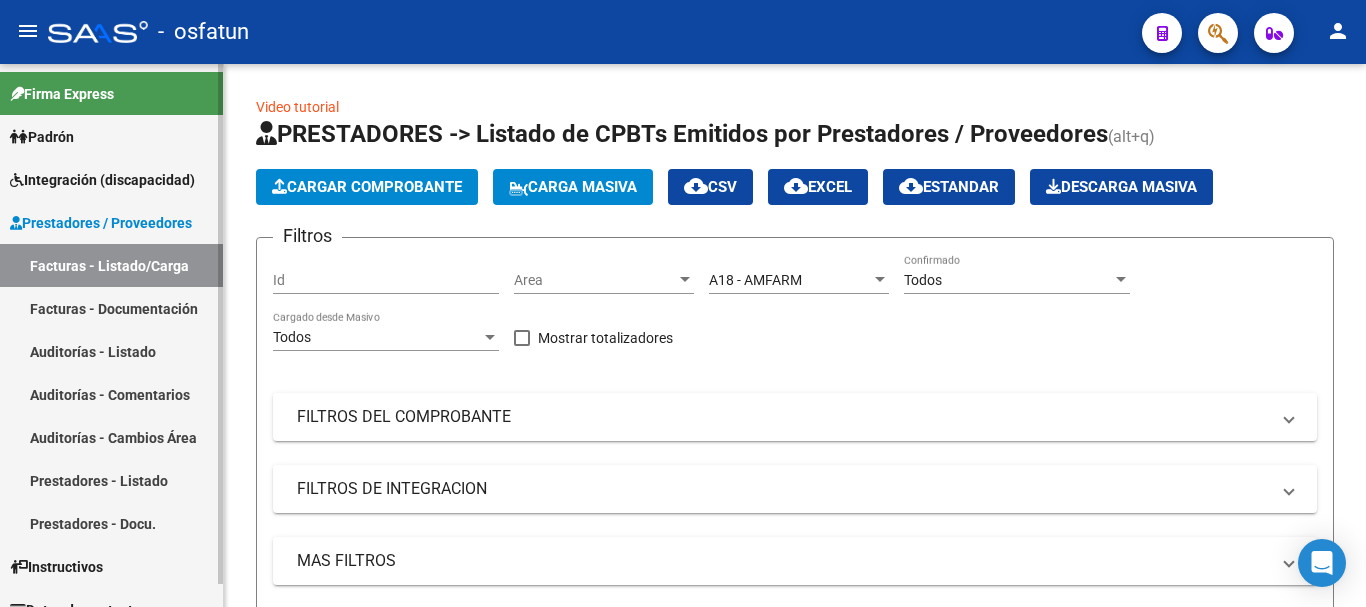 click on "Integración (discapacidad)" at bounding box center (102, 180) 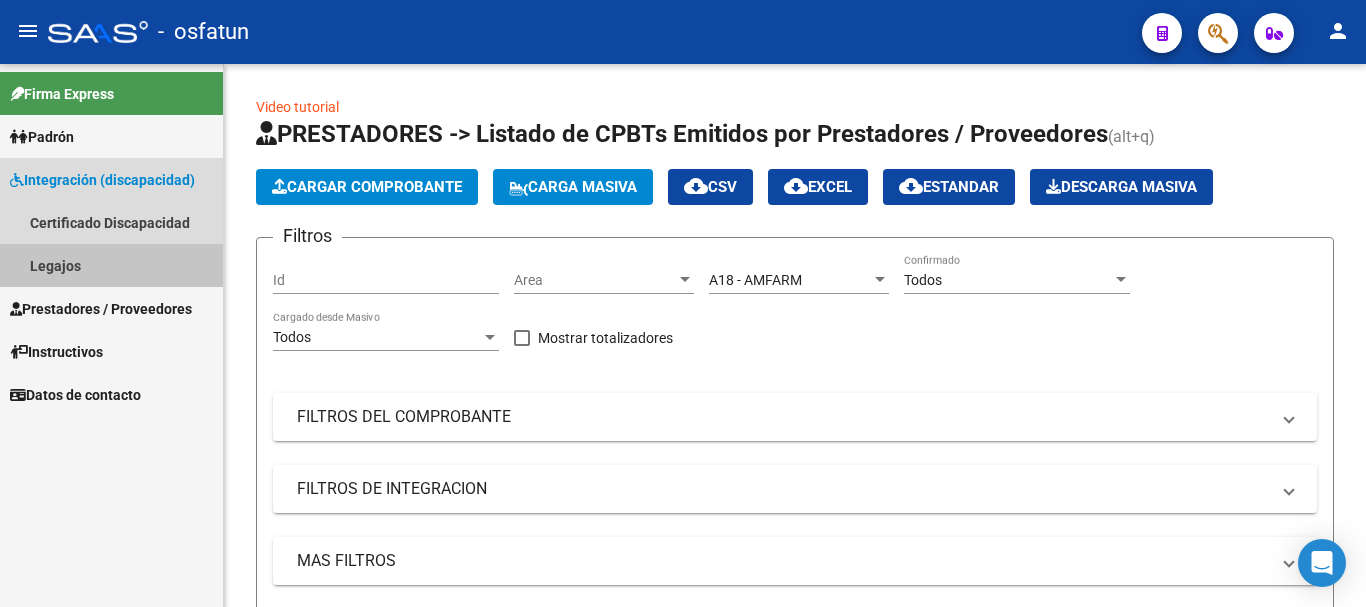 click on "Legajos" at bounding box center [111, 265] 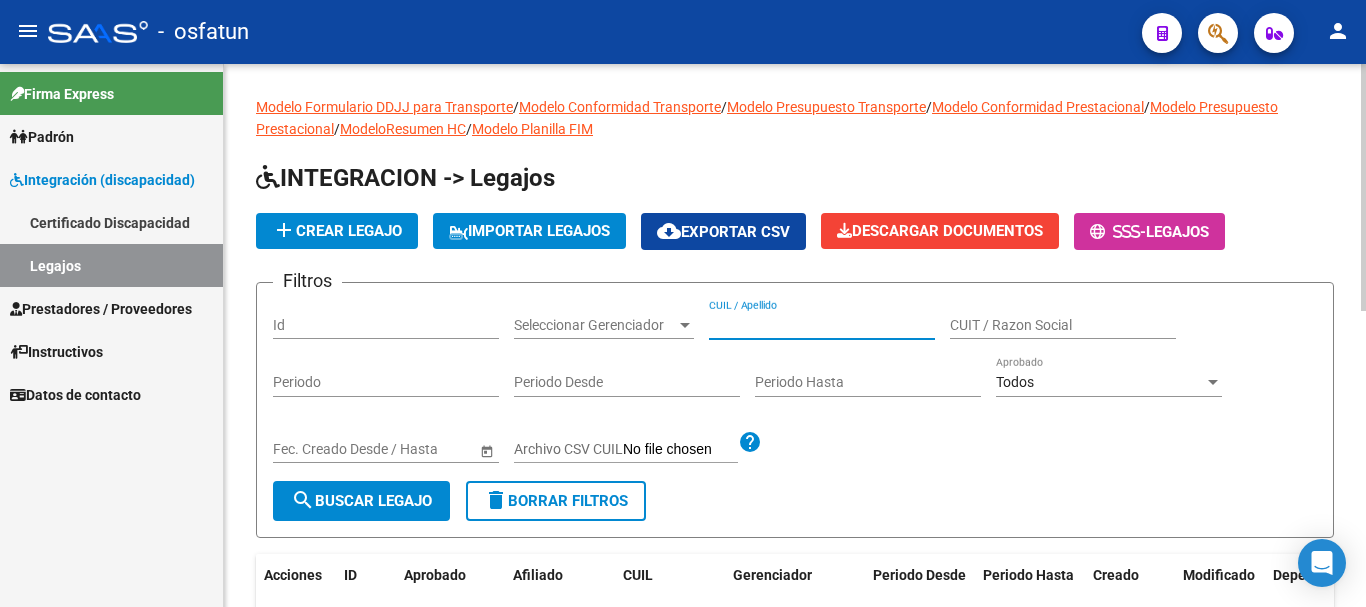 click on "CUIL / Apellido" at bounding box center (822, 325) 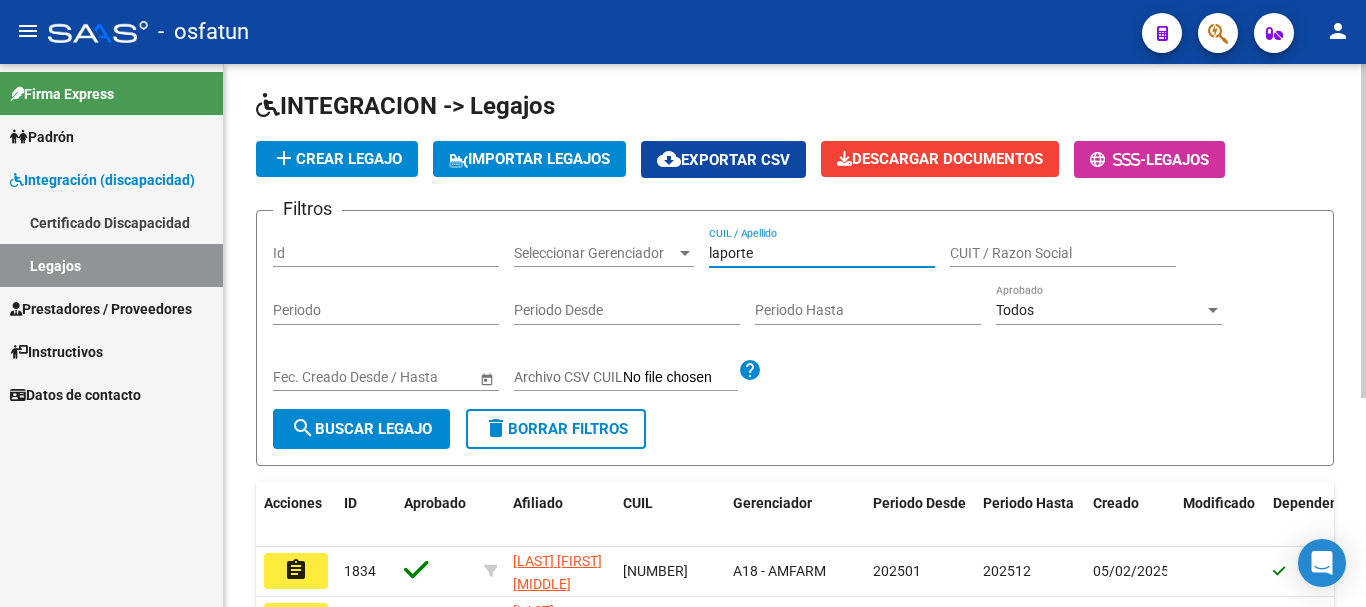 scroll, scrollTop: 200, scrollLeft: 0, axis: vertical 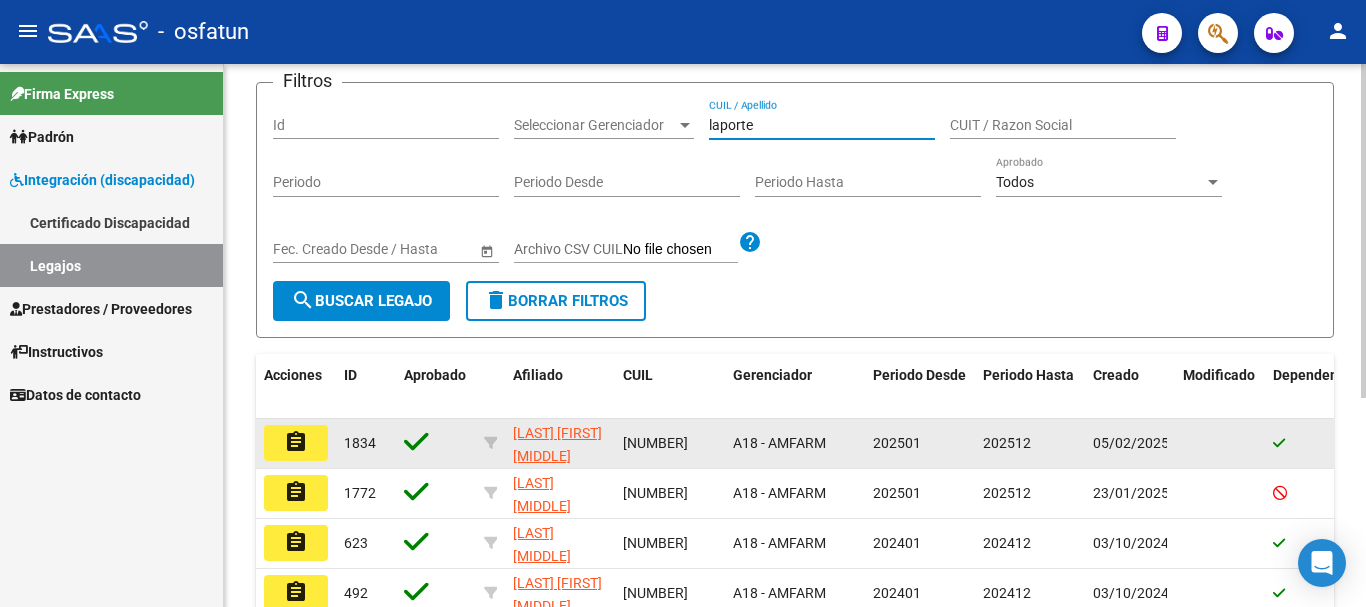 type on "laporte" 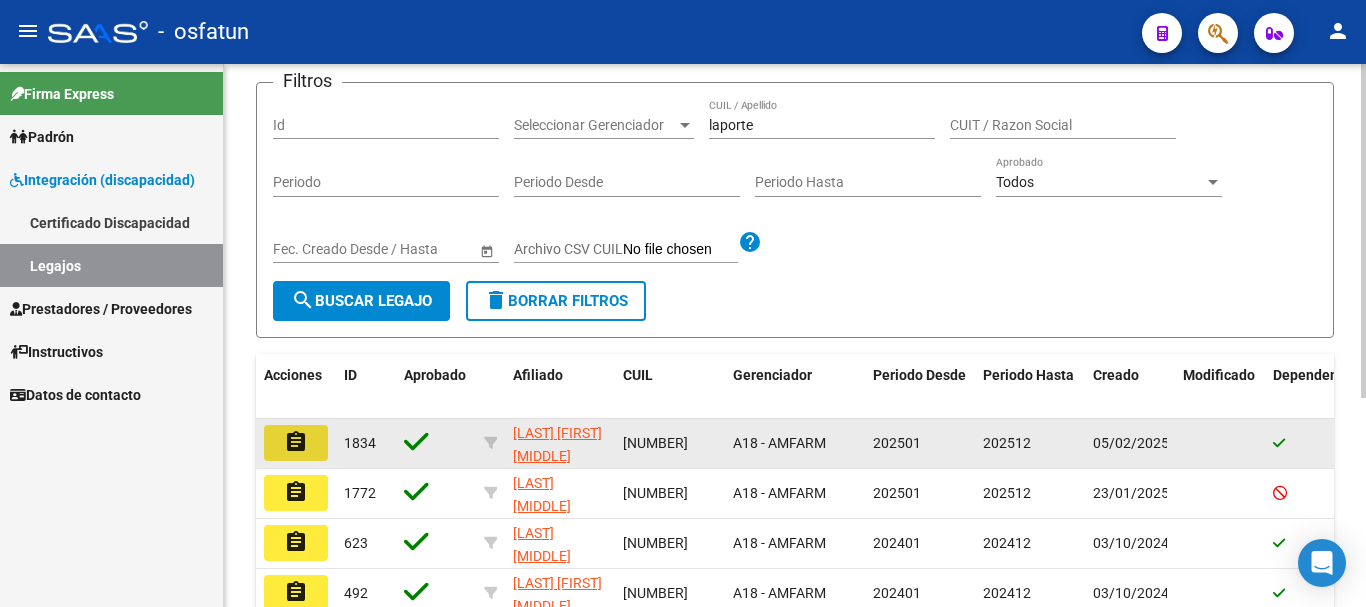 click on "assignment" 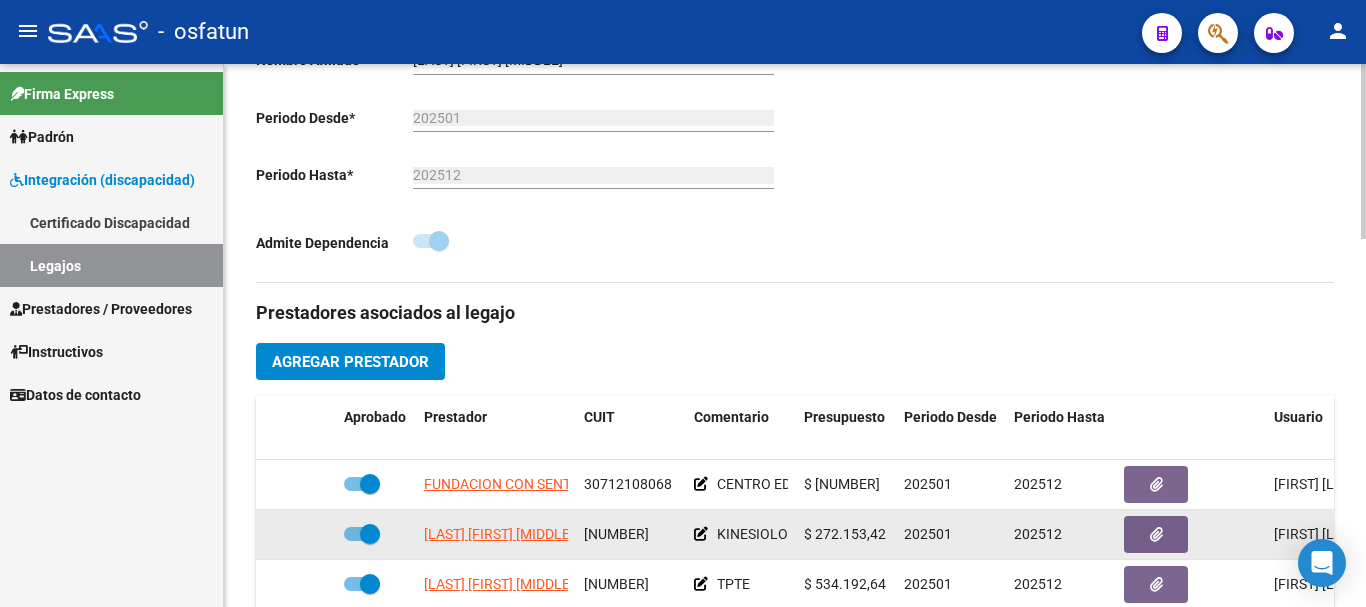 scroll, scrollTop: 600, scrollLeft: 0, axis: vertical 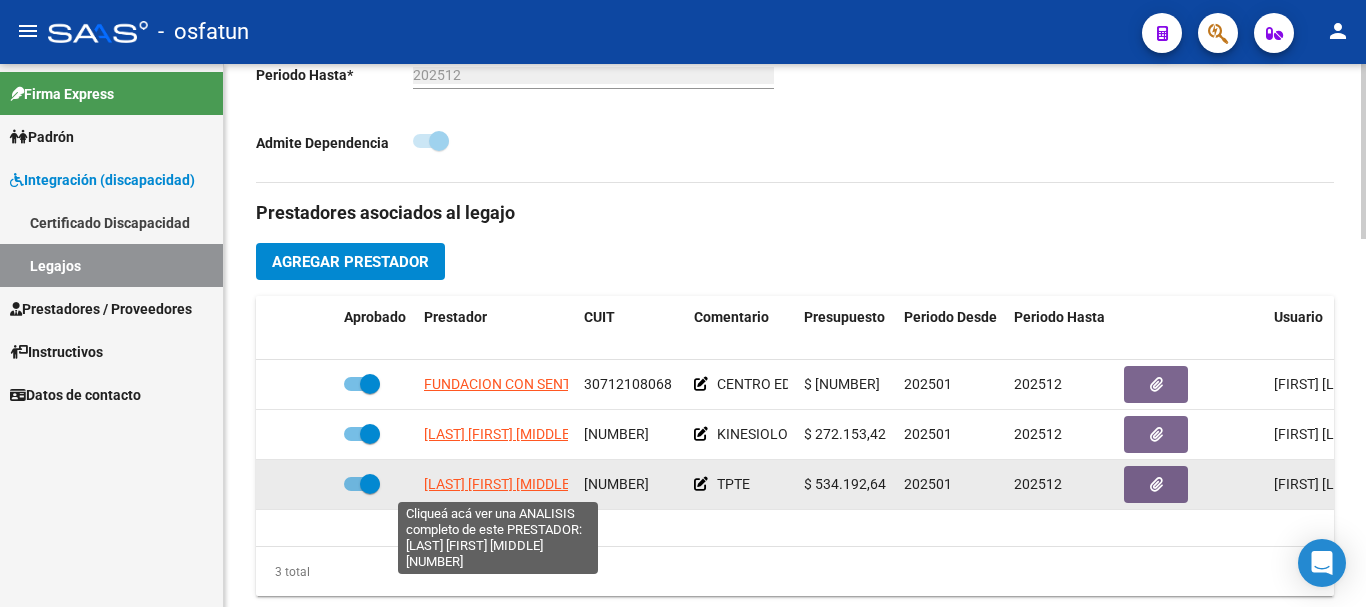 click on "[LAST] [FIRST] [MIDDLE]" 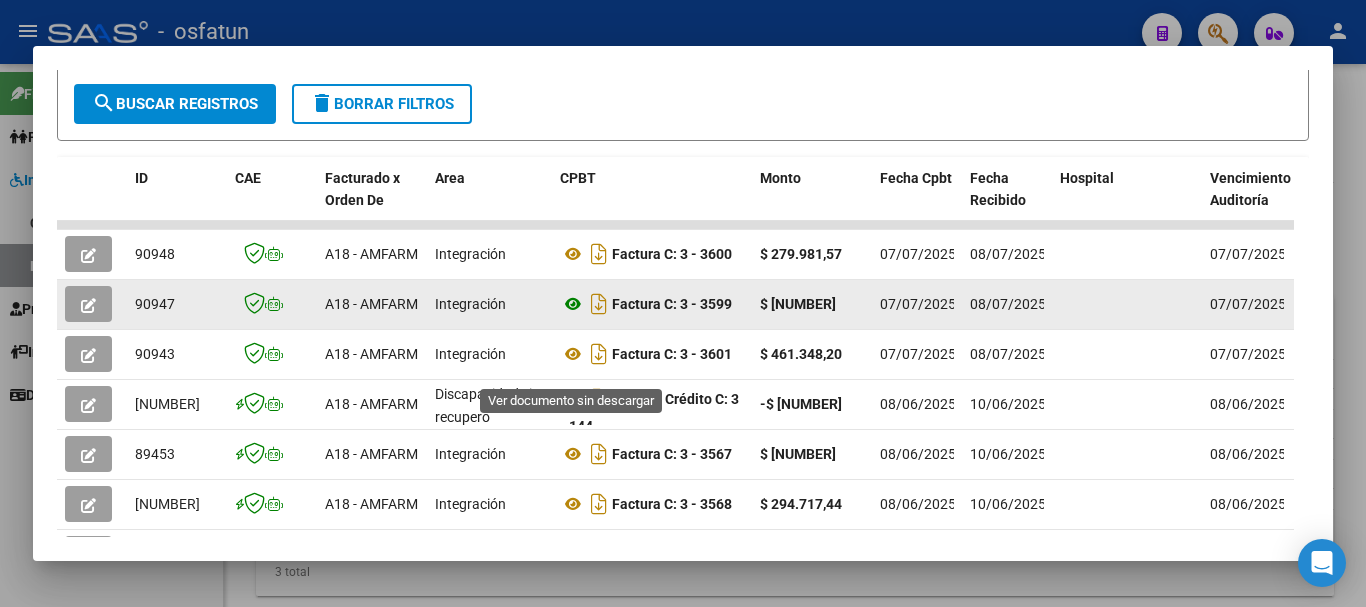 scroll, scrollTop: 500, scrollLeft: 0, axis: vertical 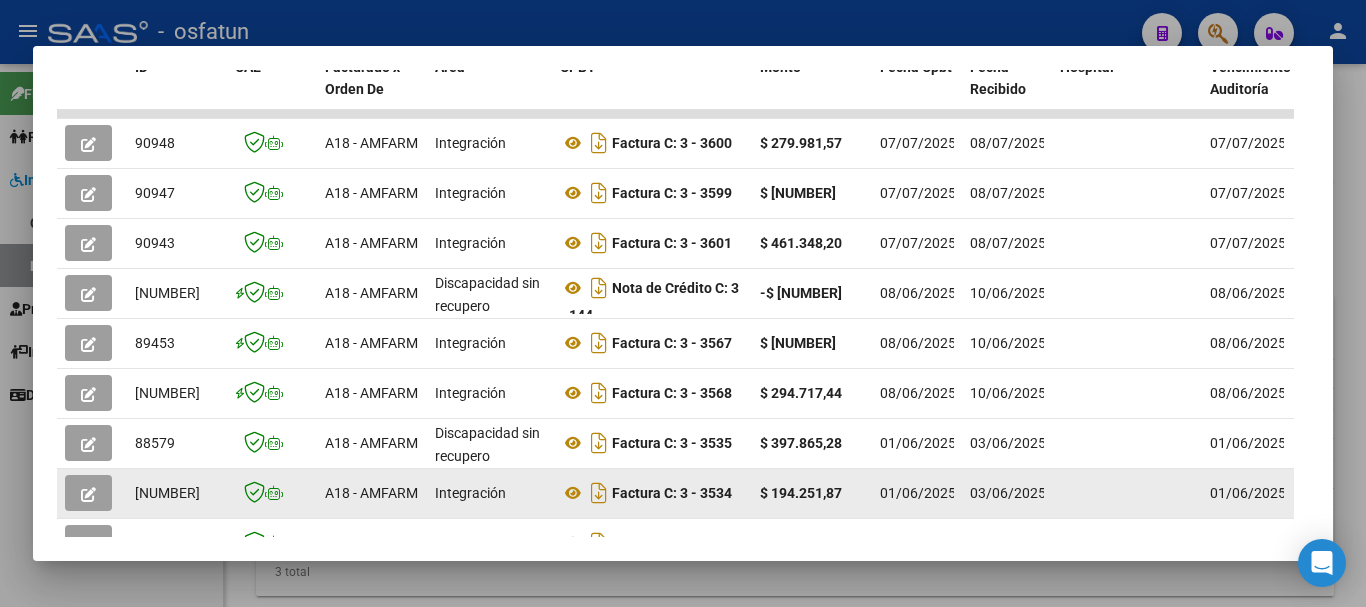 click 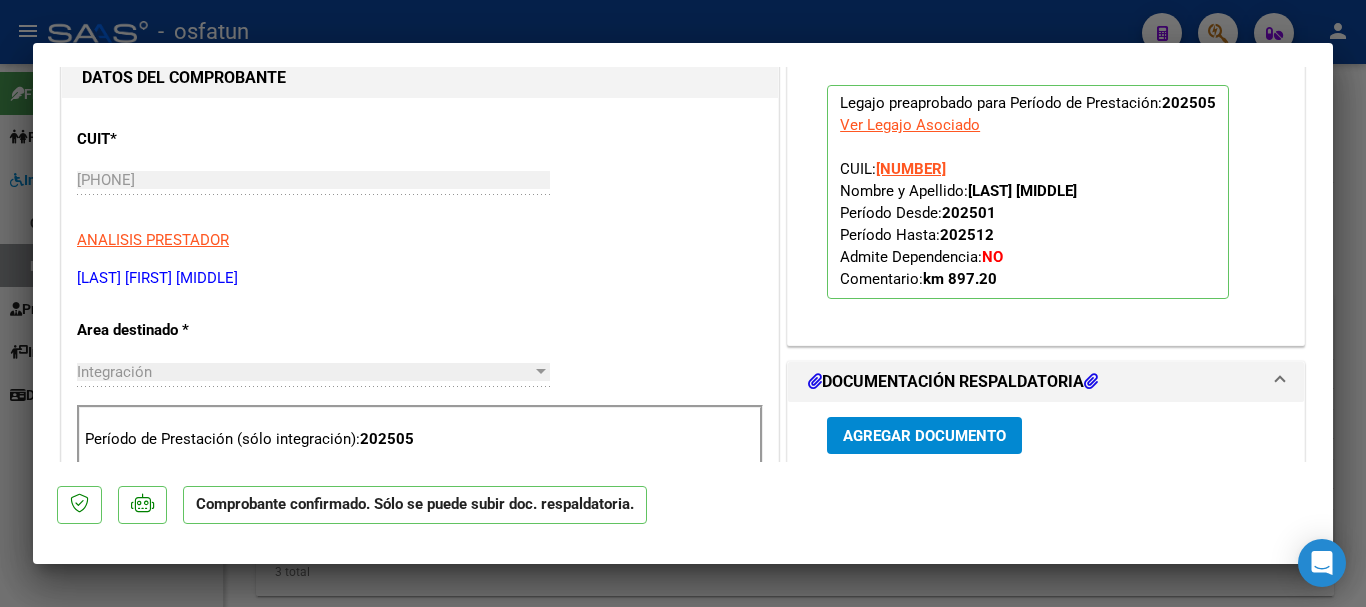 scroll, scrollTop: 500, scrollLeft: 0, axis: vertical 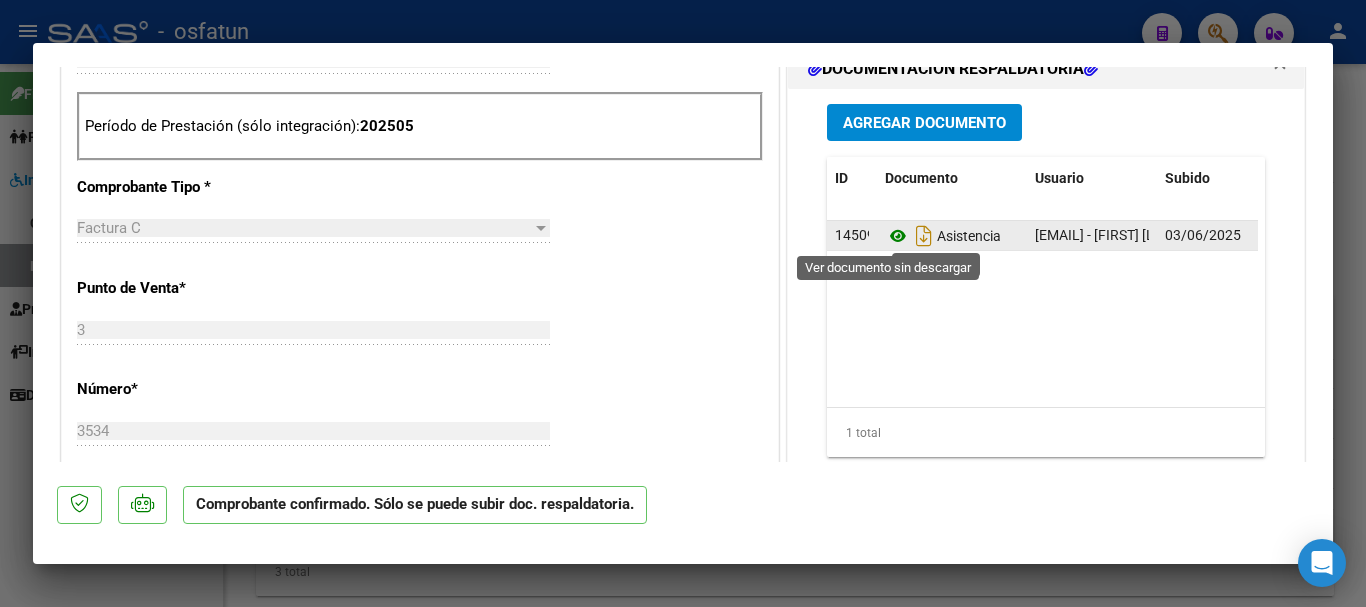 click 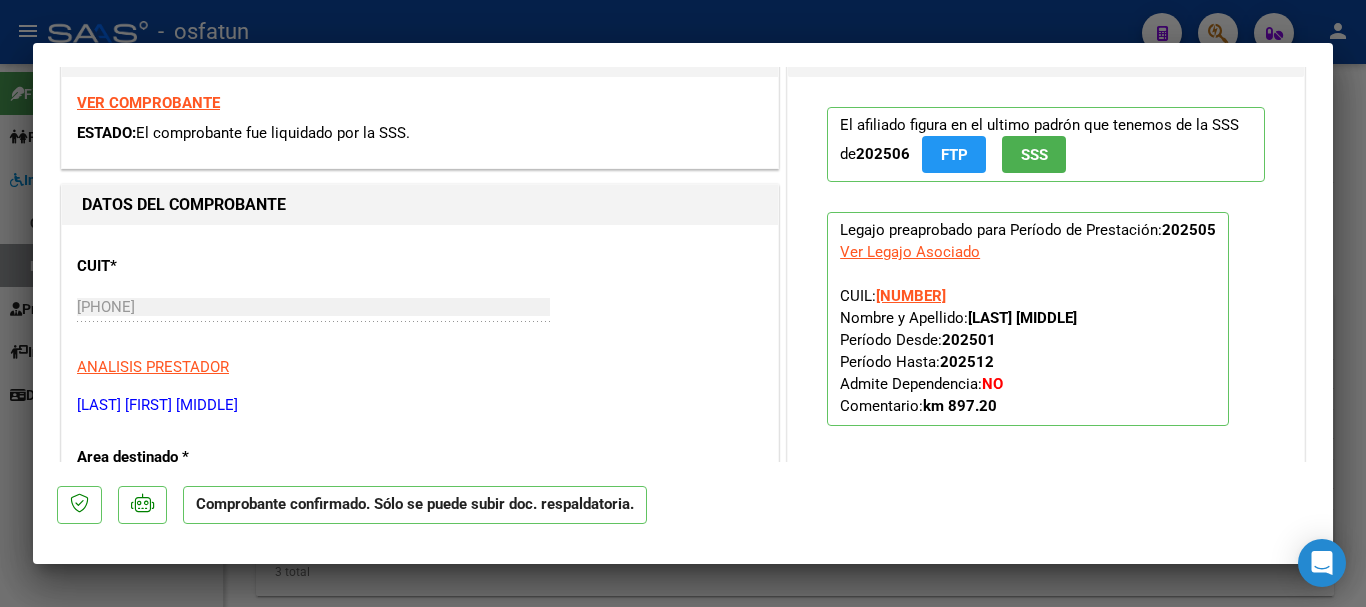 scroll, scrollTop: 0, scrollLeft: 0, axis: both 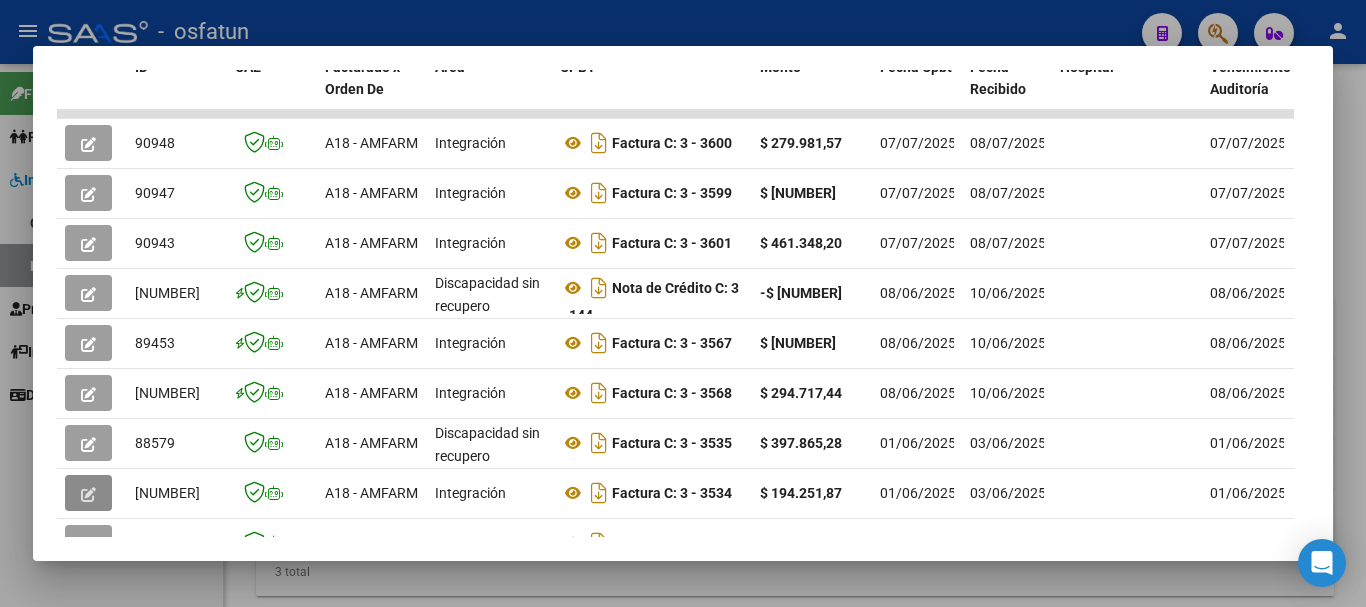 type 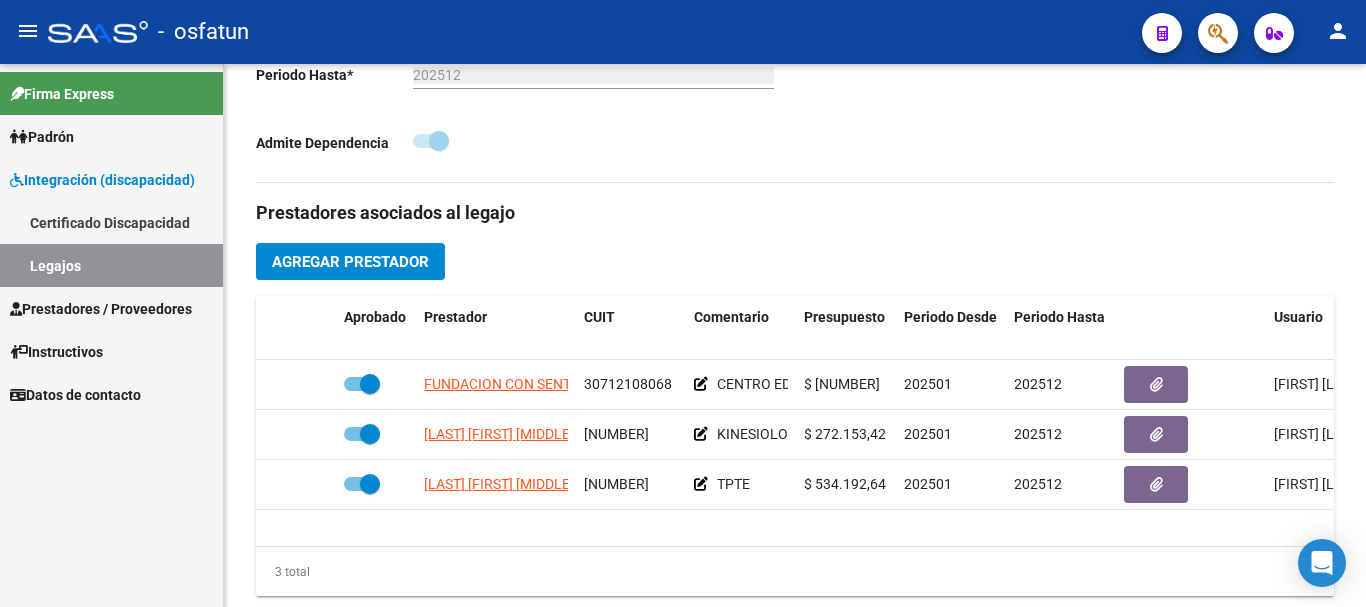 click on "Prestadores / Proveedores" at bounding box center [101, 309] 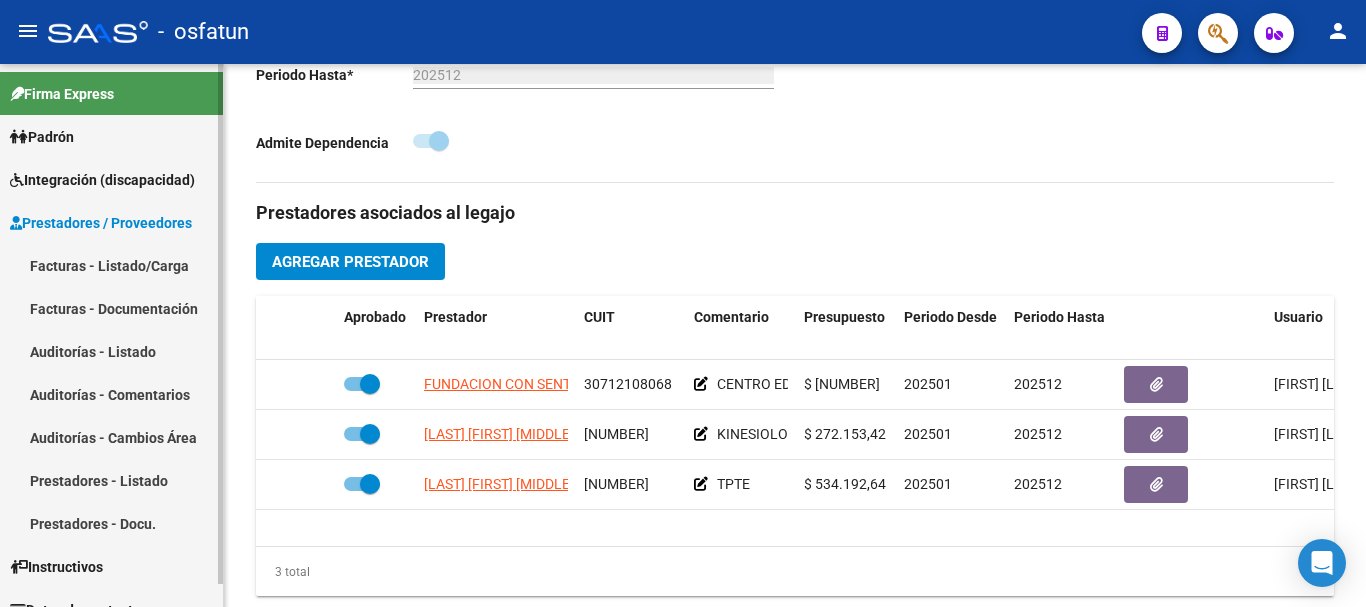 click on "Facturas - Listado/Carga" at bounding box center (111, 265) 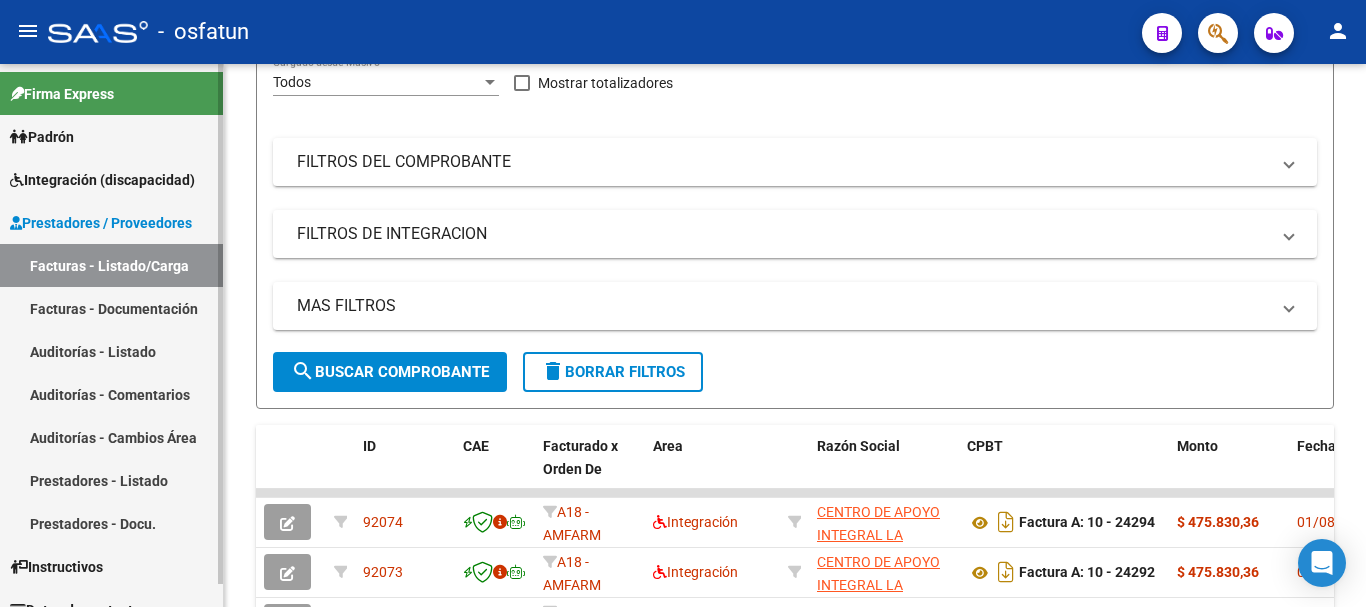 scroll, scrollTop: 0, scrollLeft: 0, axis: both 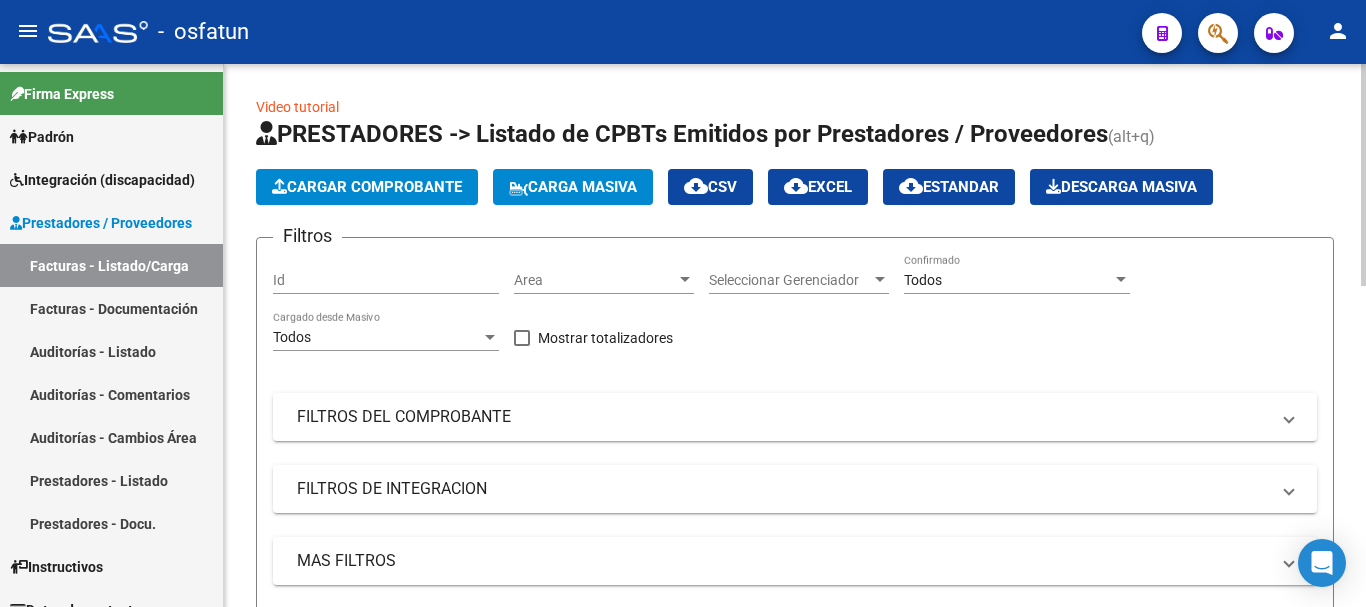 click on "Cargar Comprobante" 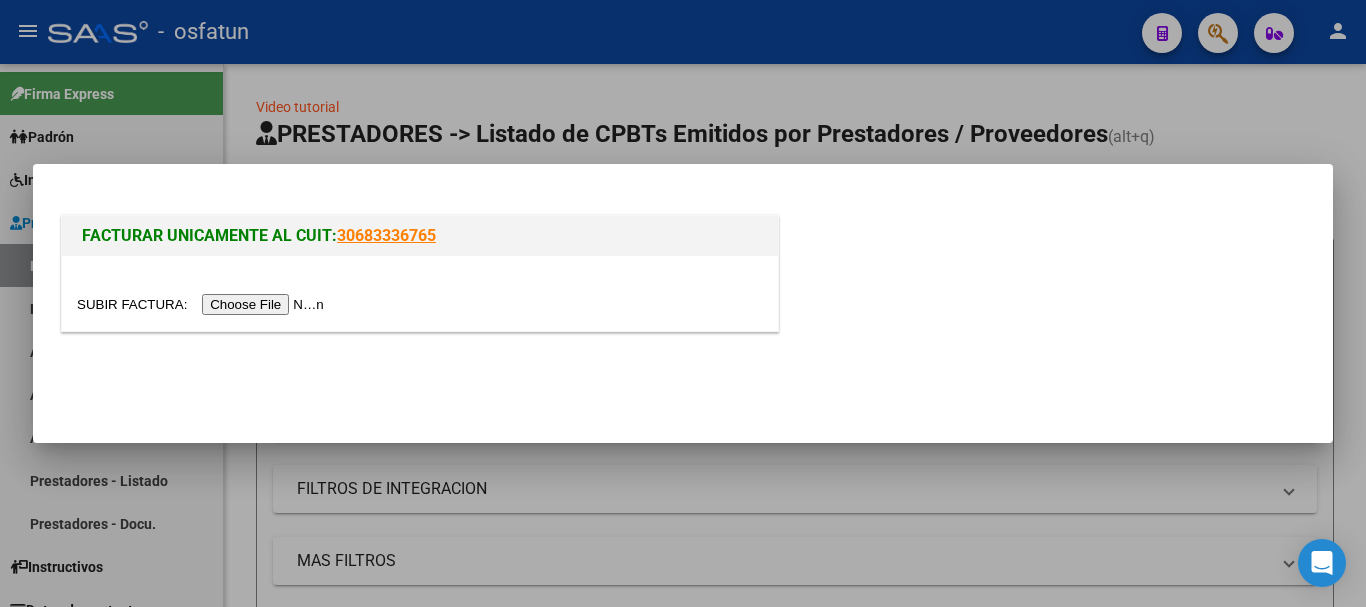 click at bounding box center [203, 304] 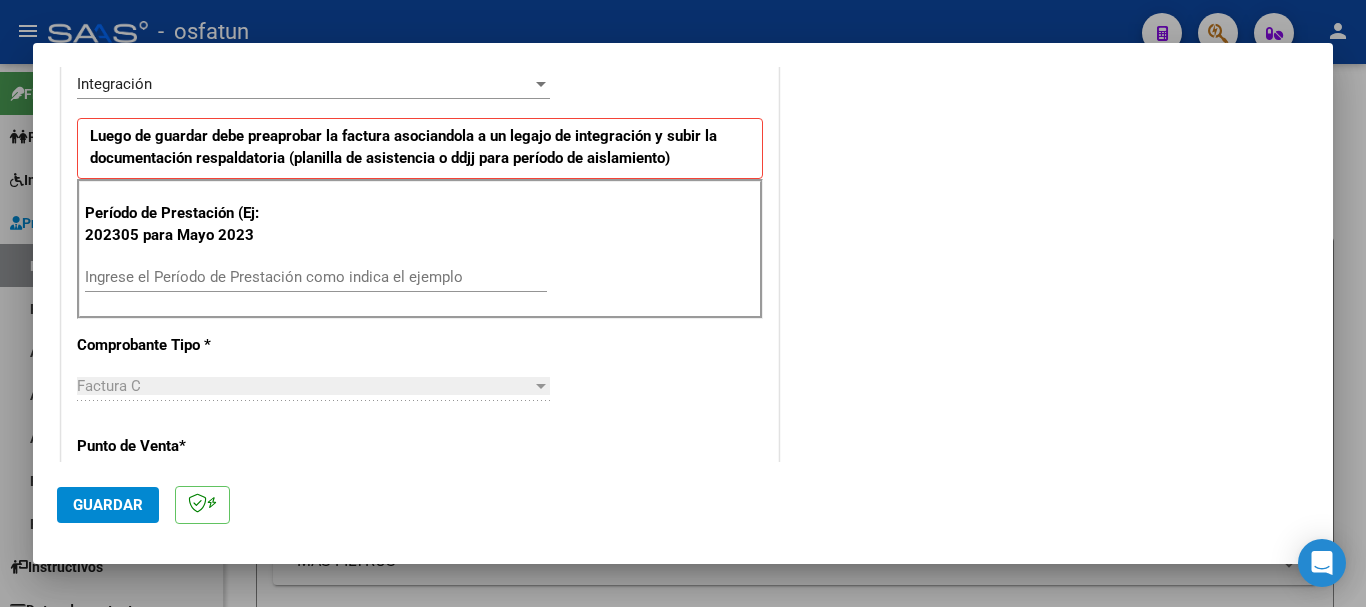 scroll, scrollTop: 500, scrollLeft: 0, axis: vertical 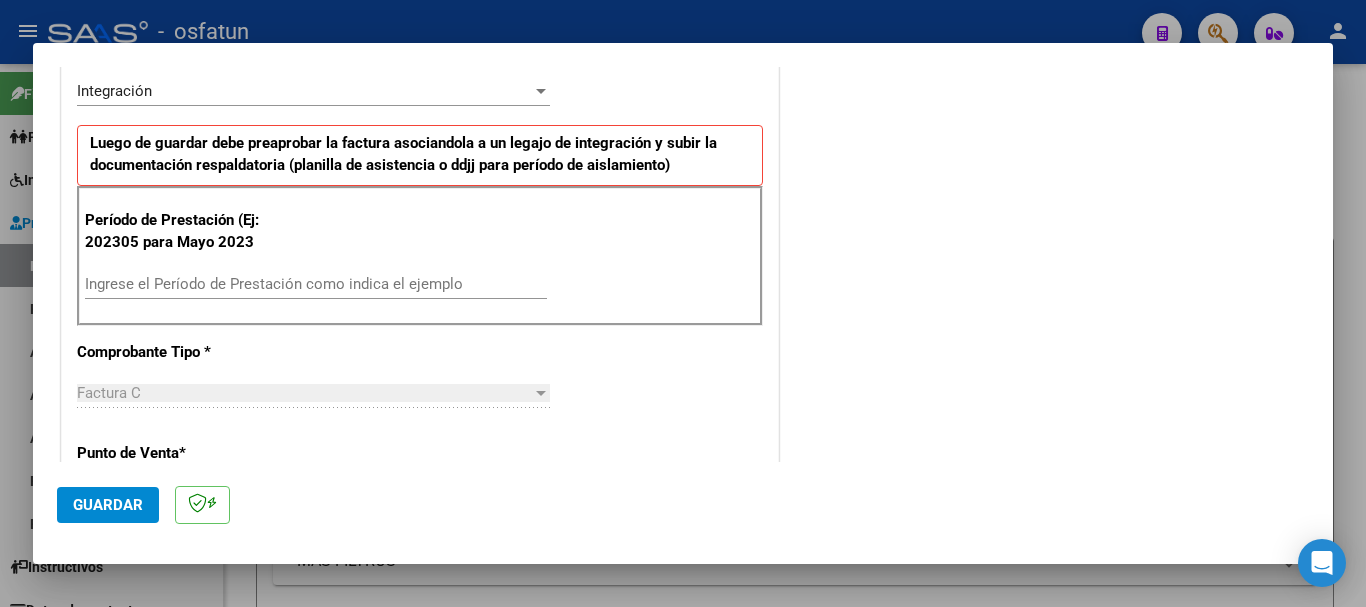 click on "Ingrese el Período de Prestación como indica el ejemplo" at bounding box center (316, 284) 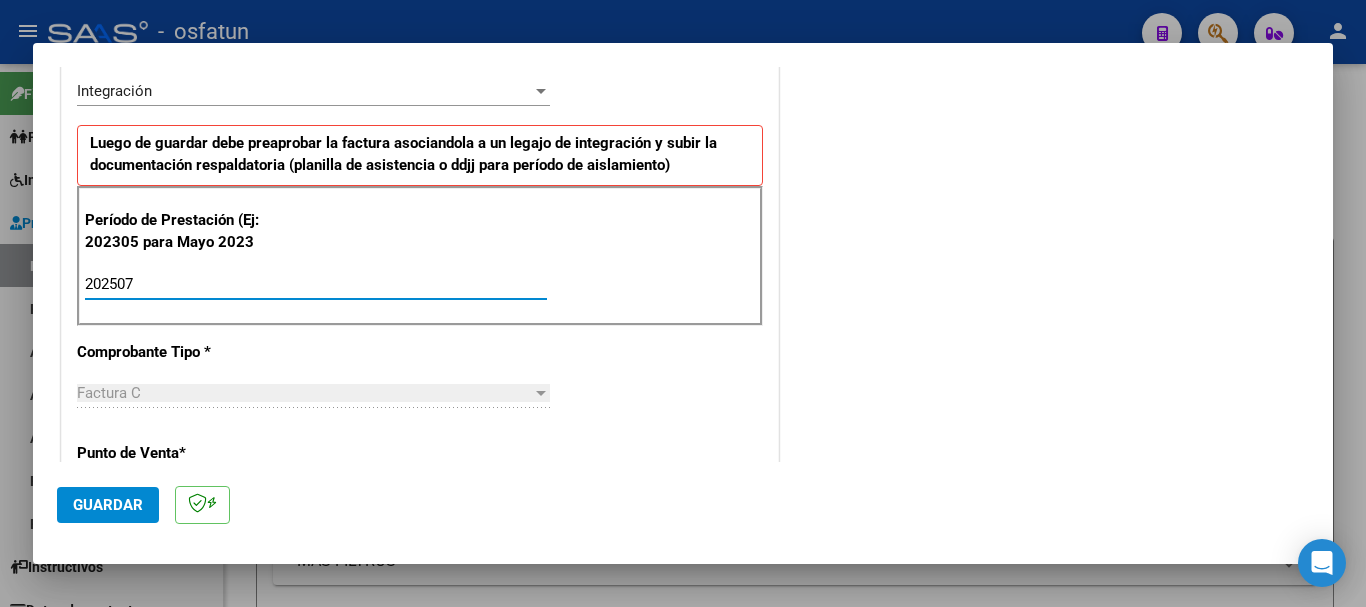 type on "202507" 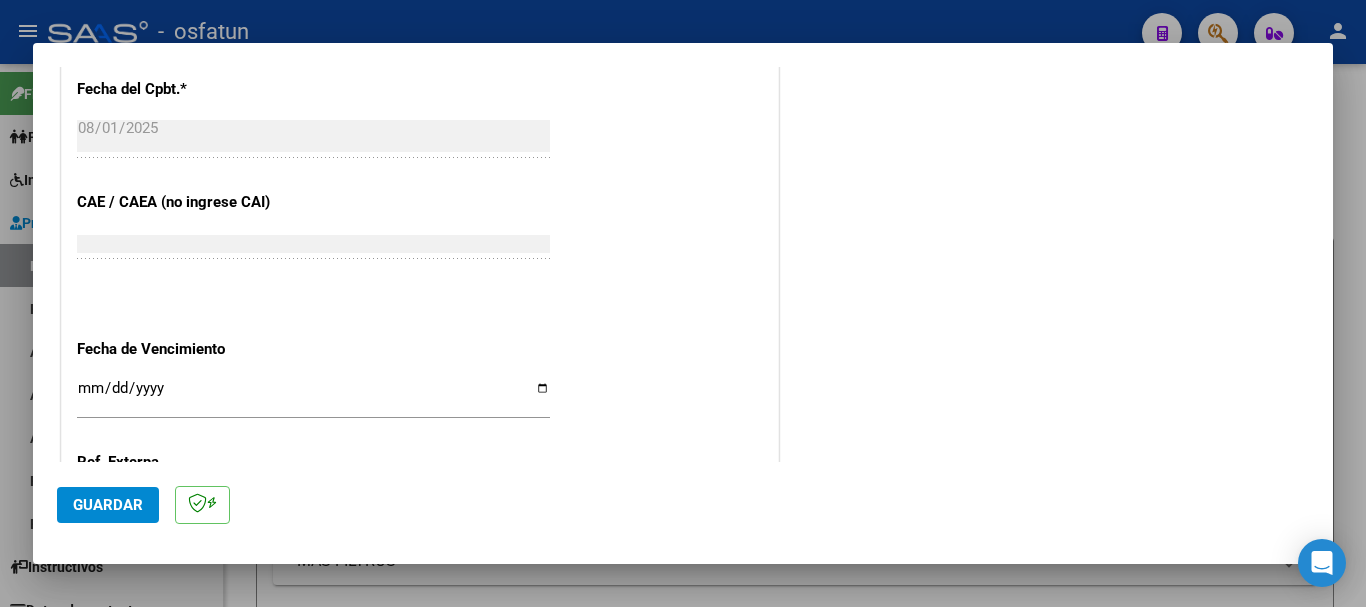 scroll, scrollTop: 1200, scrollLeft: 0, axis: vertical 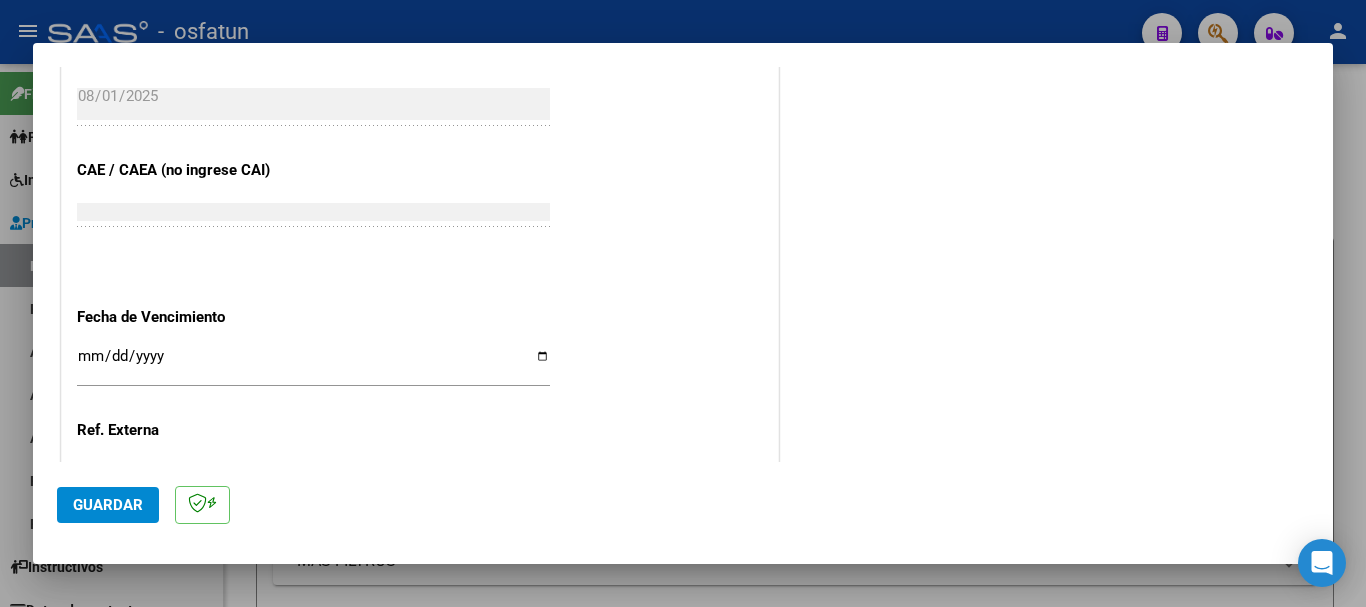 click on "Ingresar la fecha" at bounding box center [313, 364] 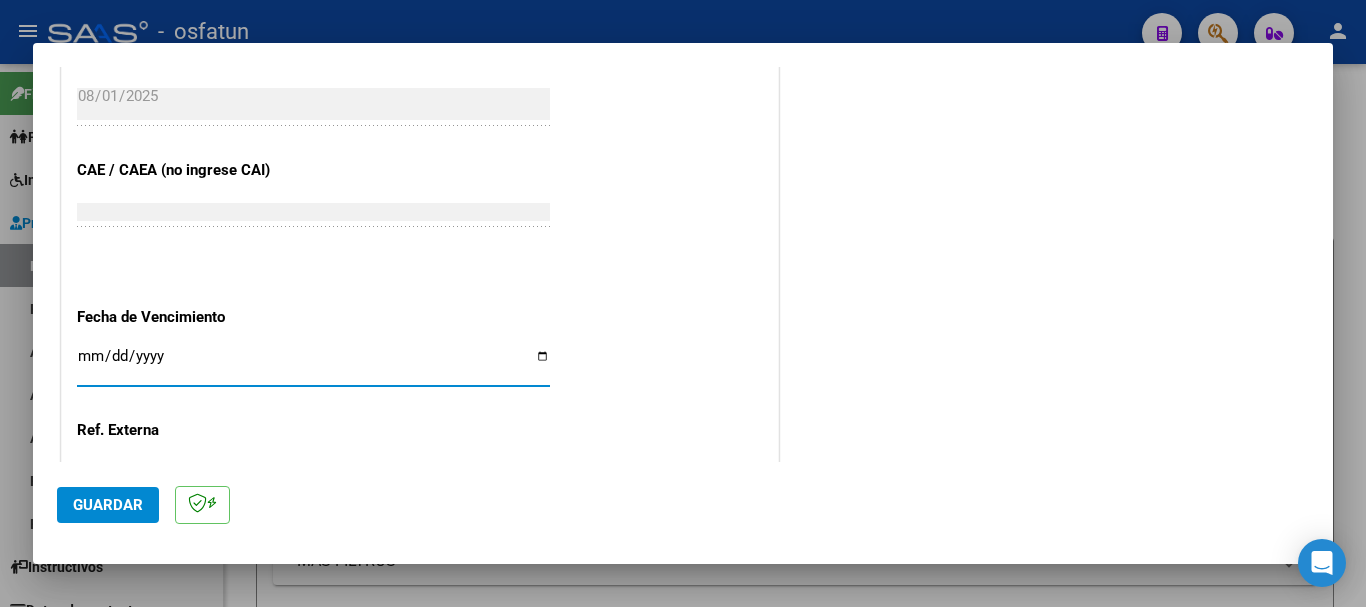 type on "2025-08-29" 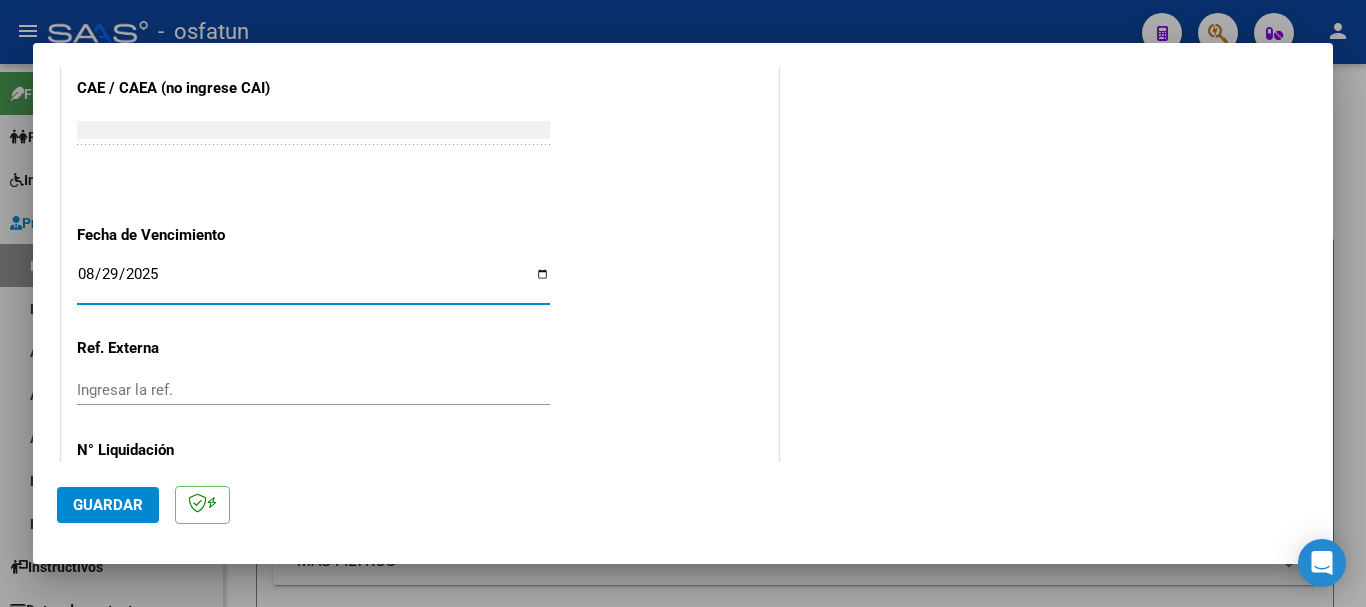 scroll, scrollTop: 1365, scrollLeft: 0, axis: vertical 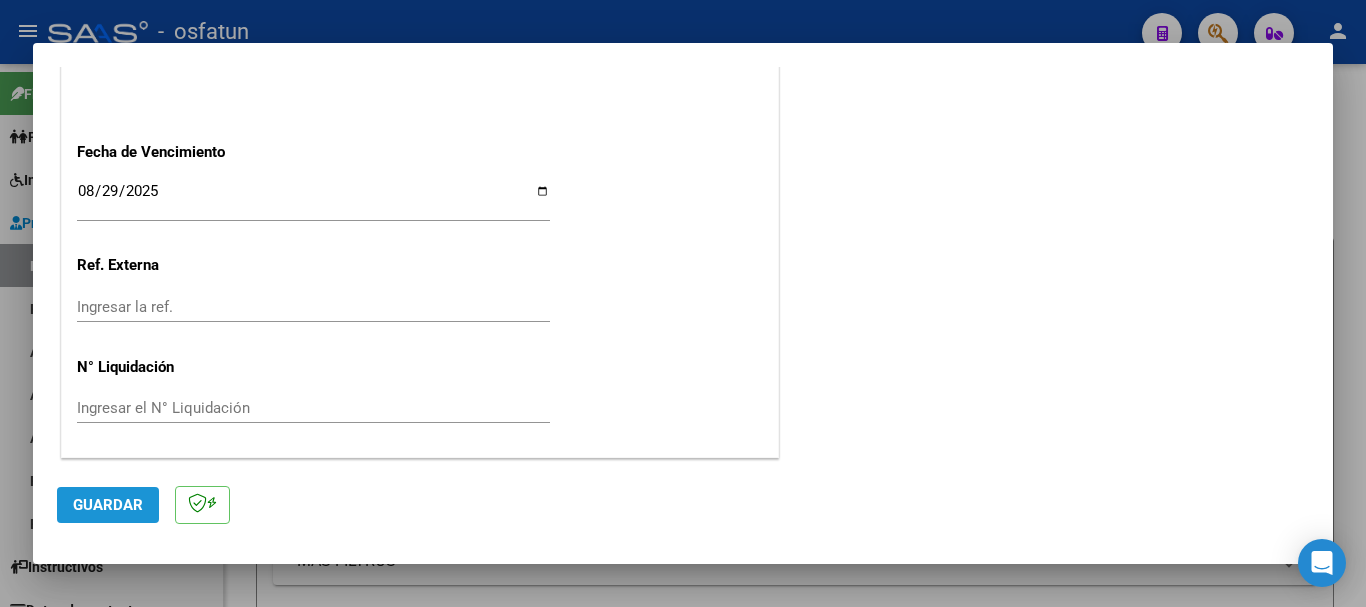 click on "Guardar" 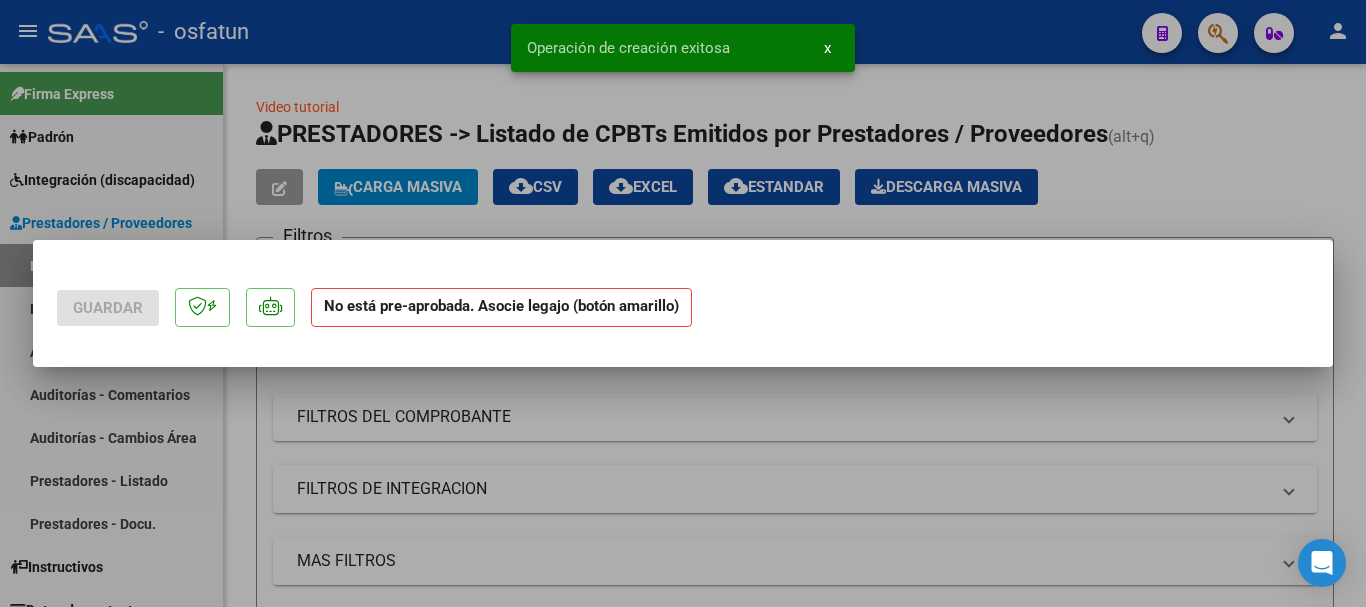 scroll, scrollTop: 0, scrollLeft: 0, axis: both 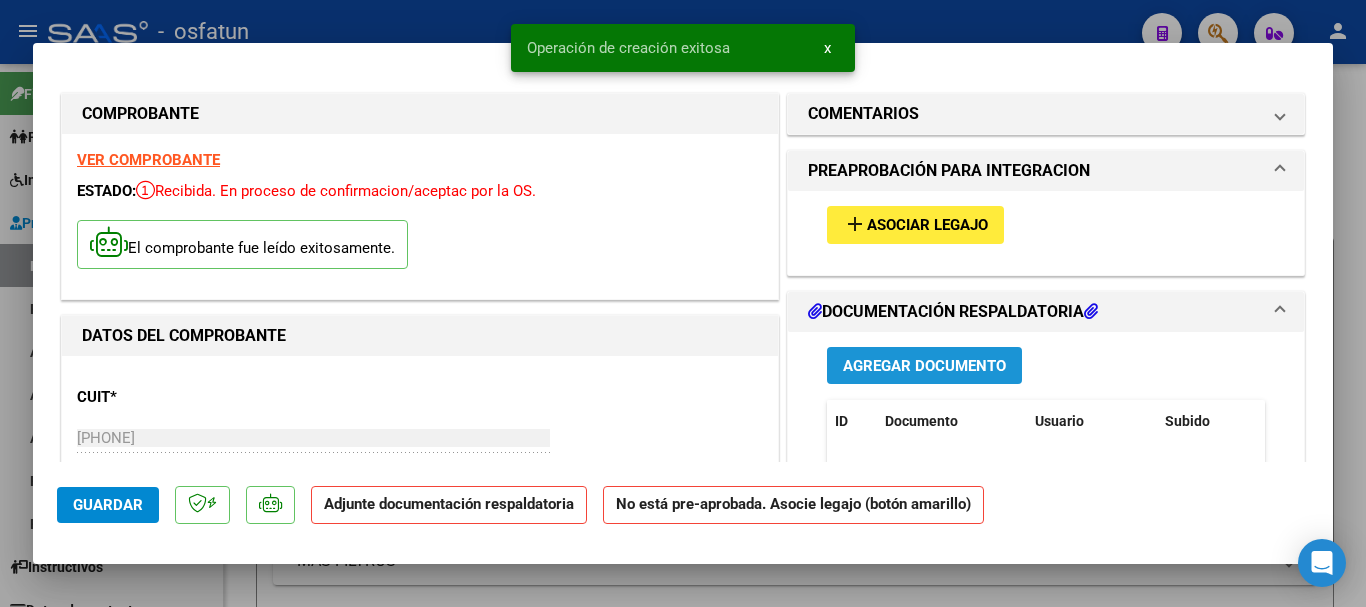 click on "Agregar Documento" at bounding box center (924, 366) 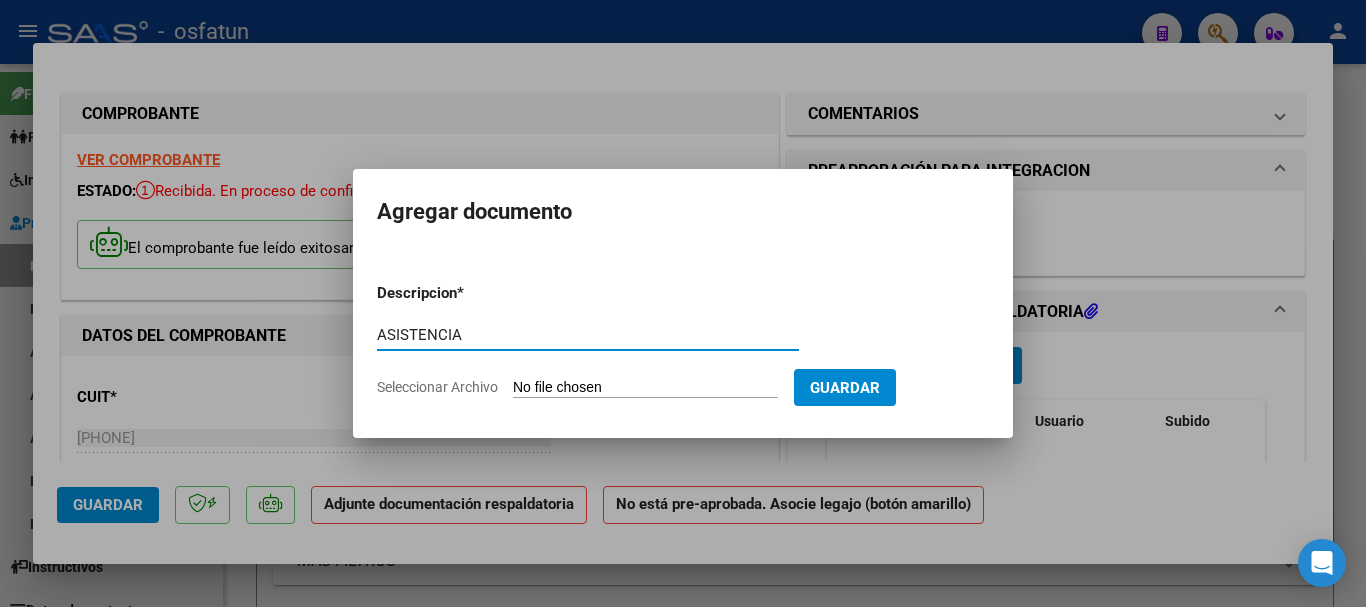 type on "ASISTENCIA" 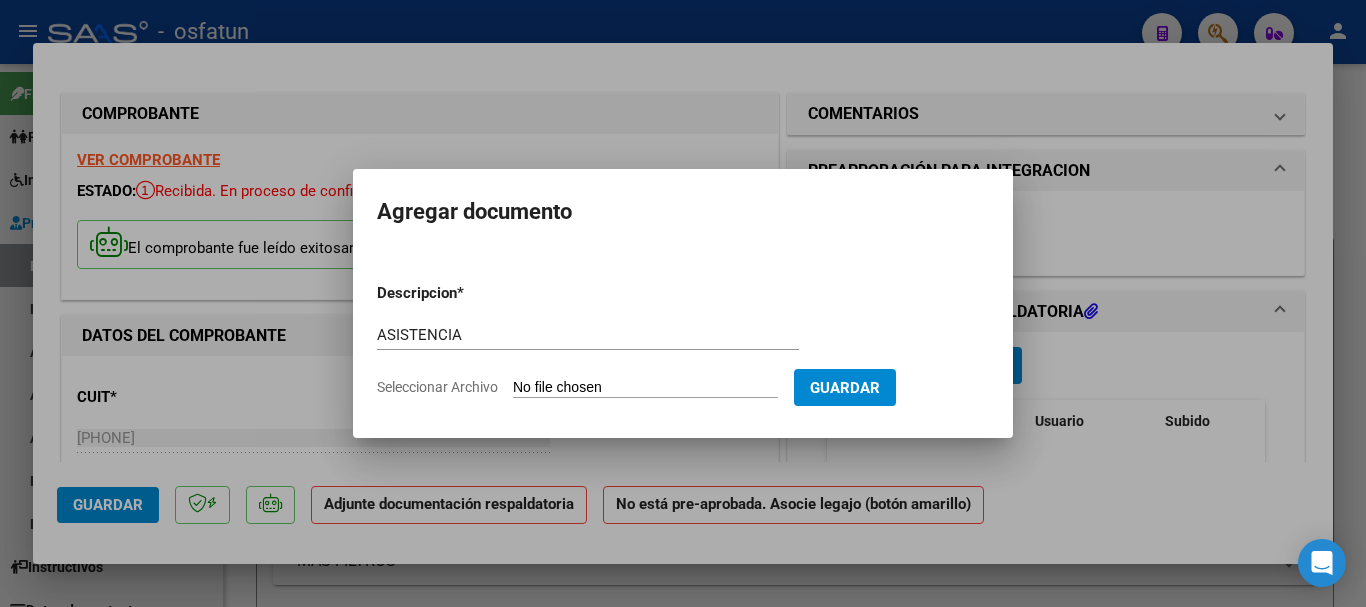 type on "C:\fakepath\[FILENAME] ([NUMBER]).pdf" 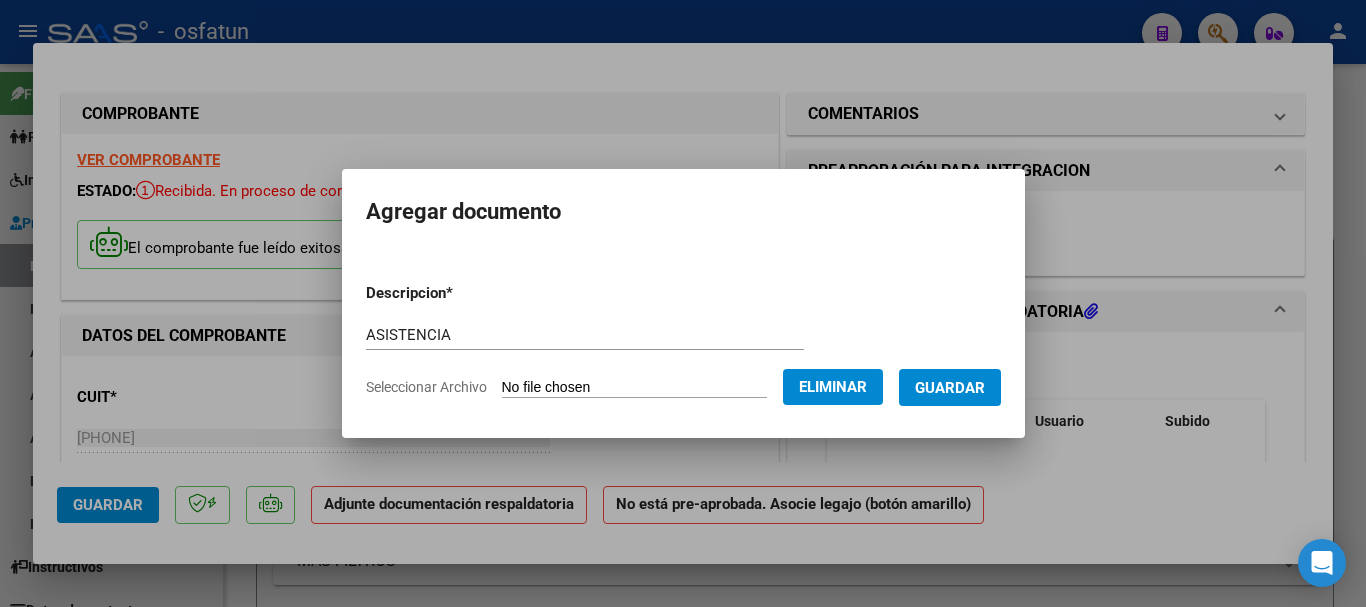 click on "Guardar" at bounding box center (950, 388) 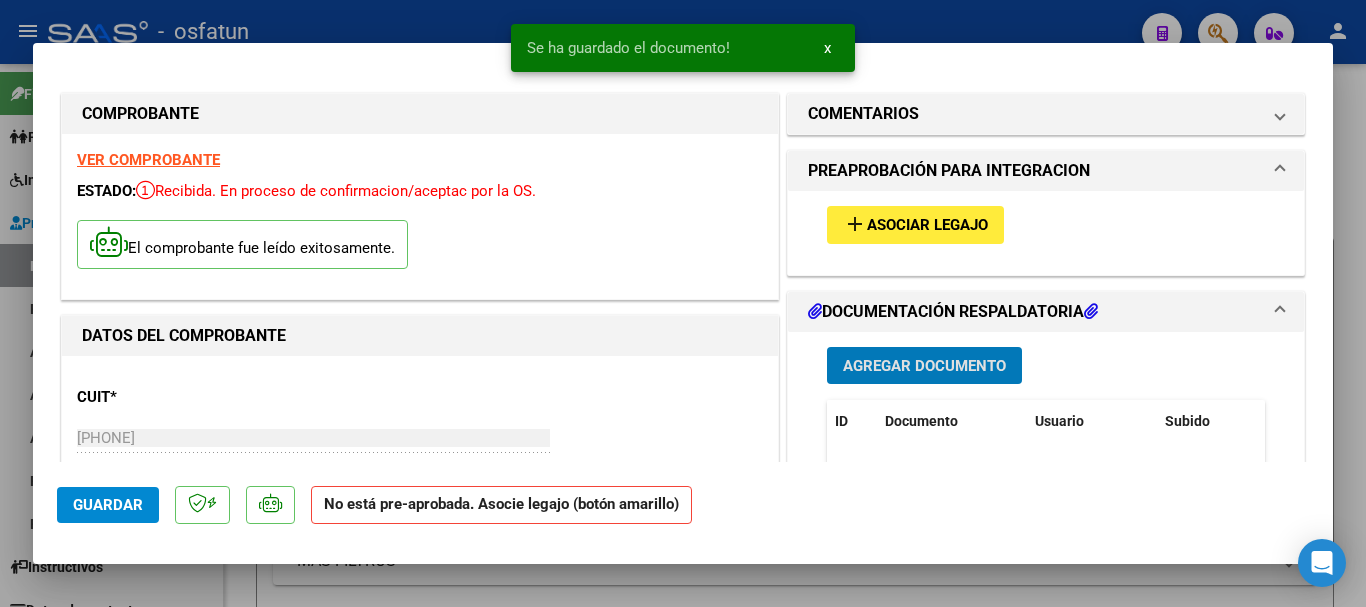 click on "Asociar Legajo" at bounding box center (927, 226) 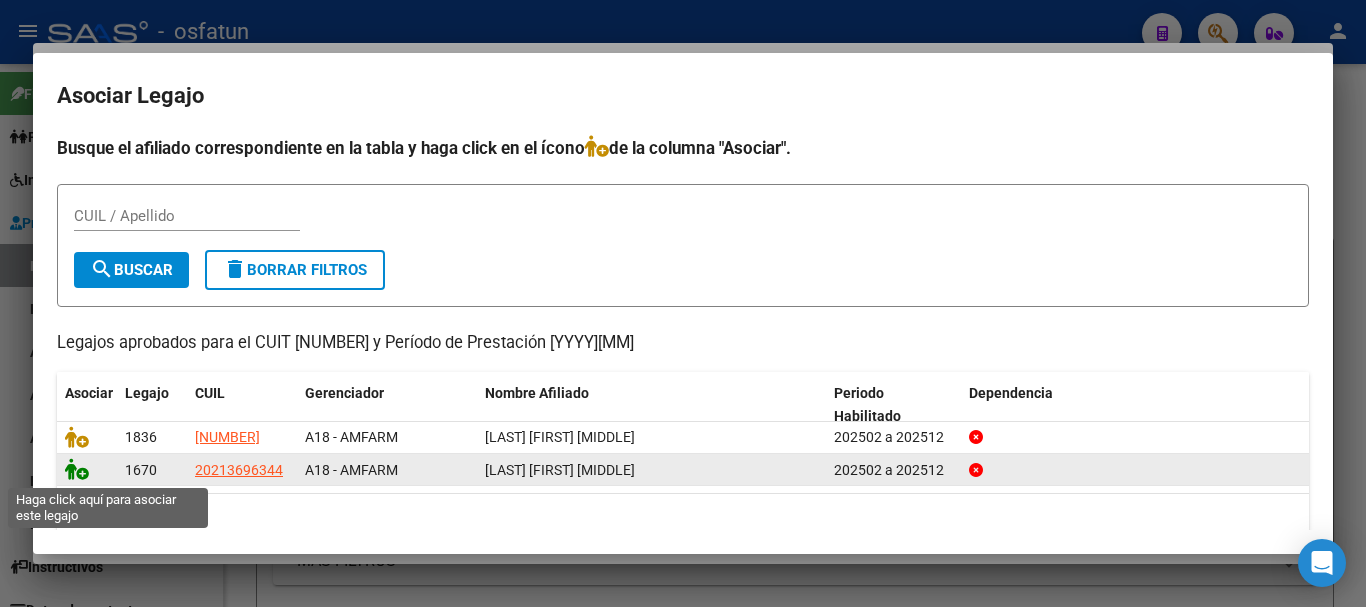 click 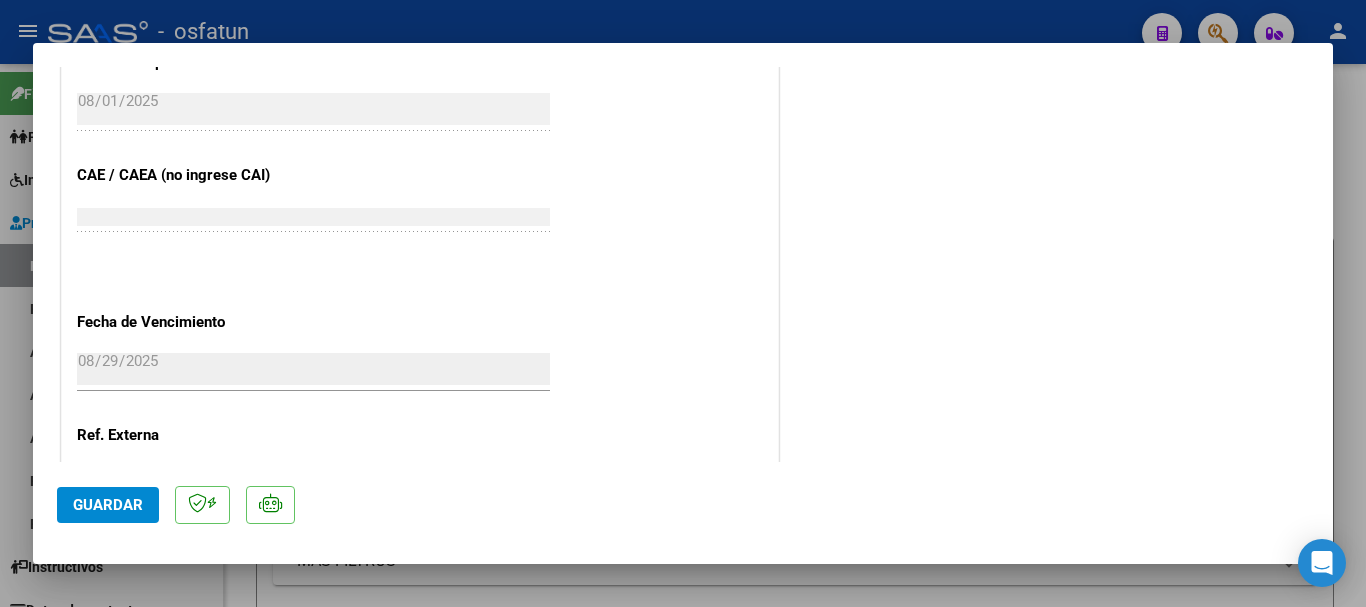 scroll, scrollTop: 1395, scrollLeft: 0, axis: vertical 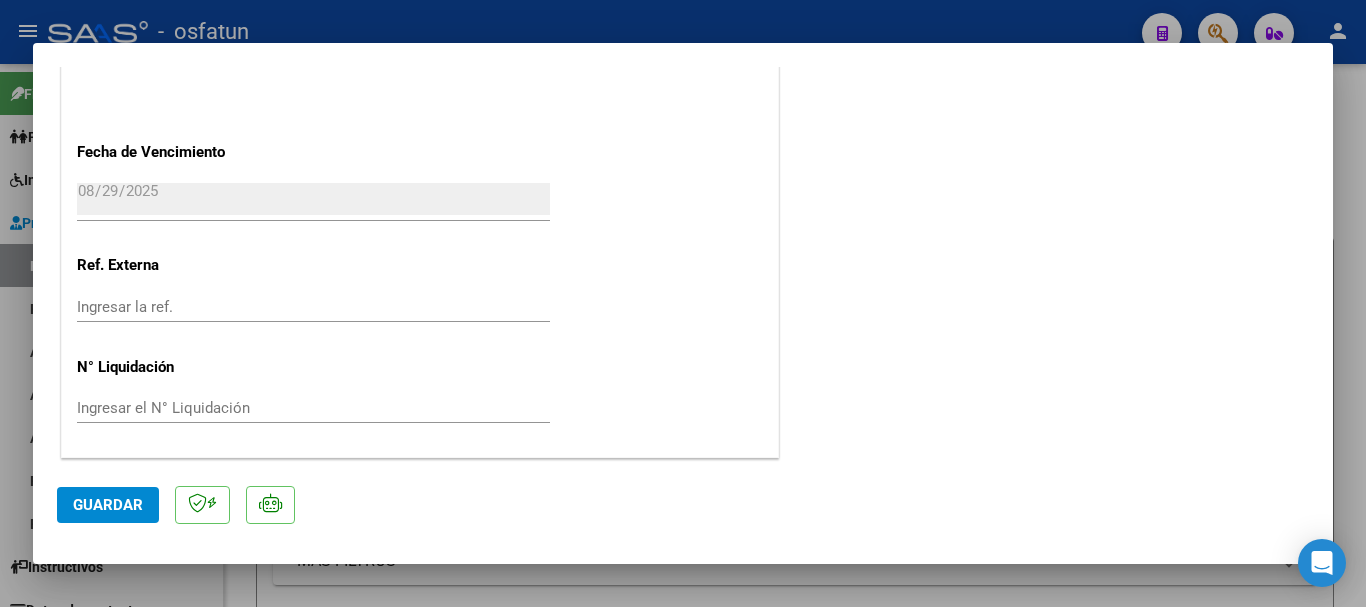 type 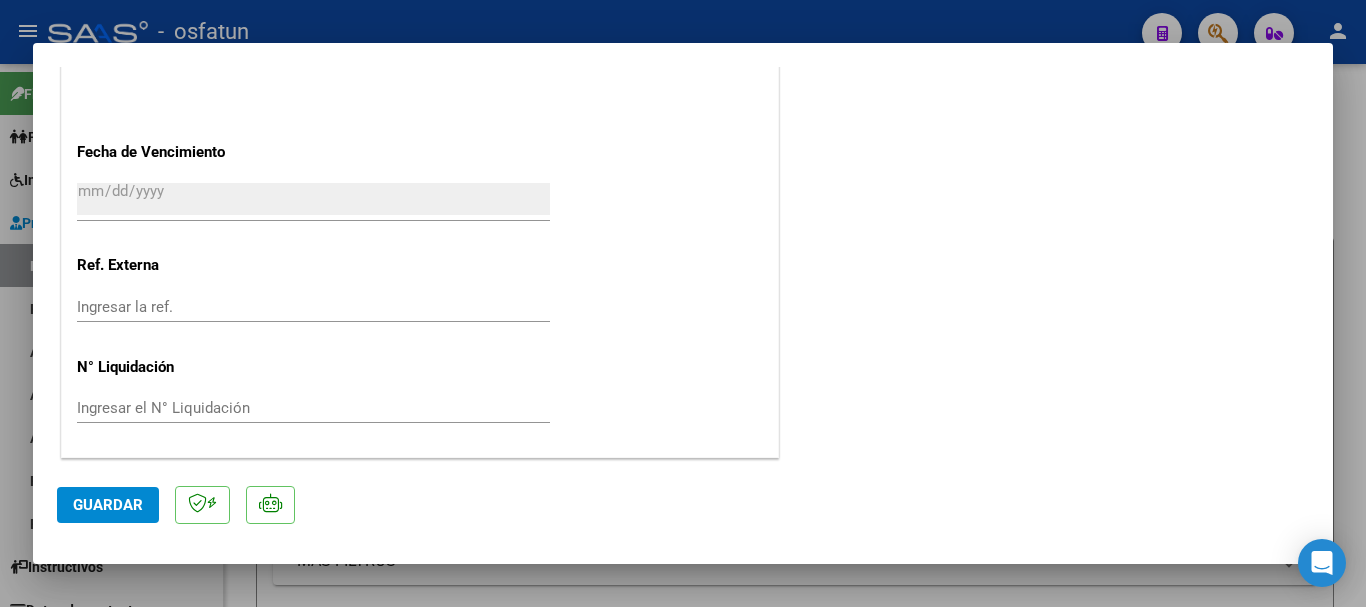 scroll, scrollTop: 1334, scrollLeft: 0, axis: vertical 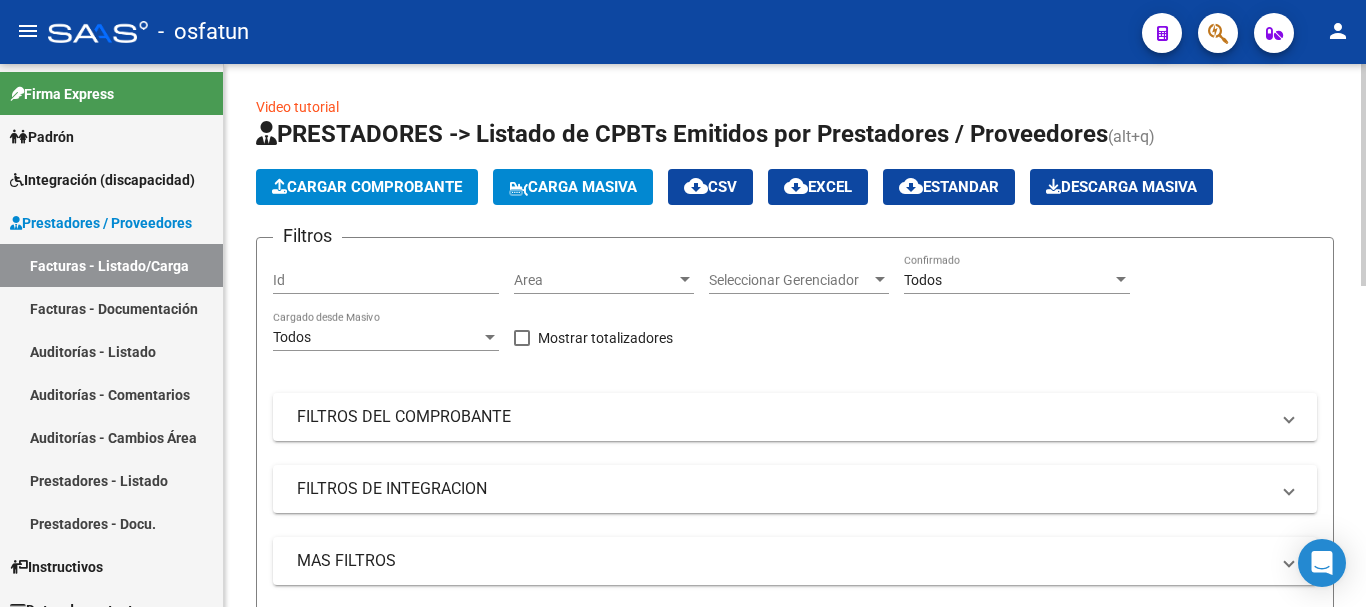 click on "Cargar Comprobante" 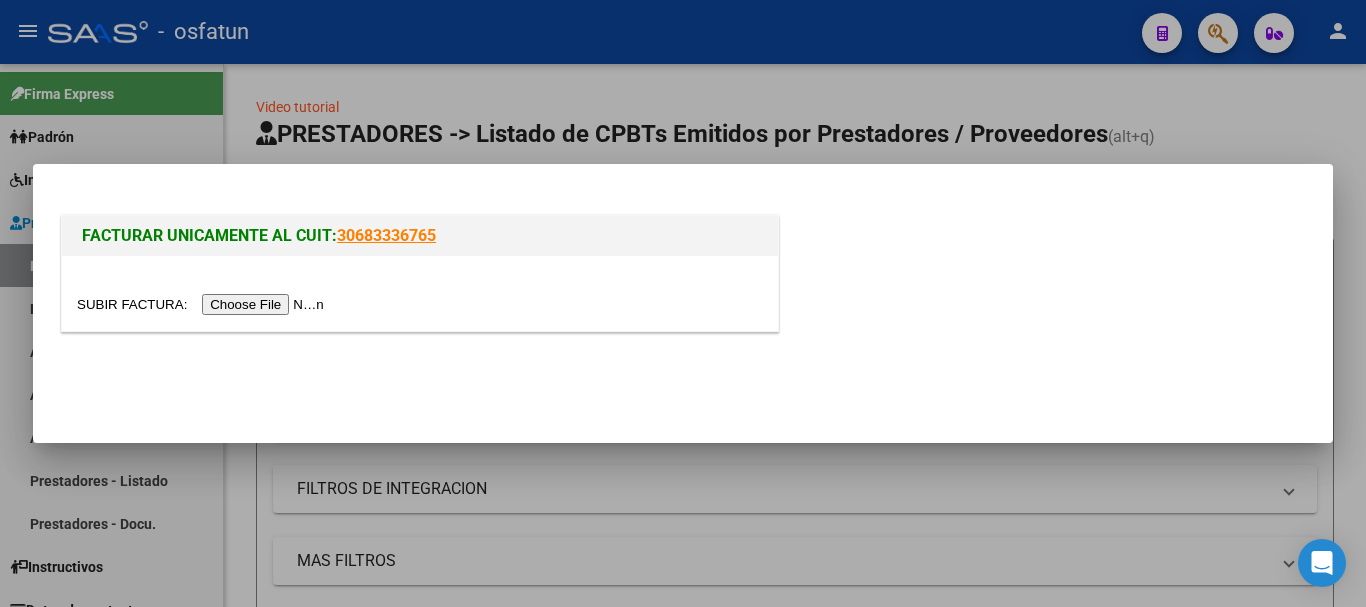 click at bounding box center [203, 304] 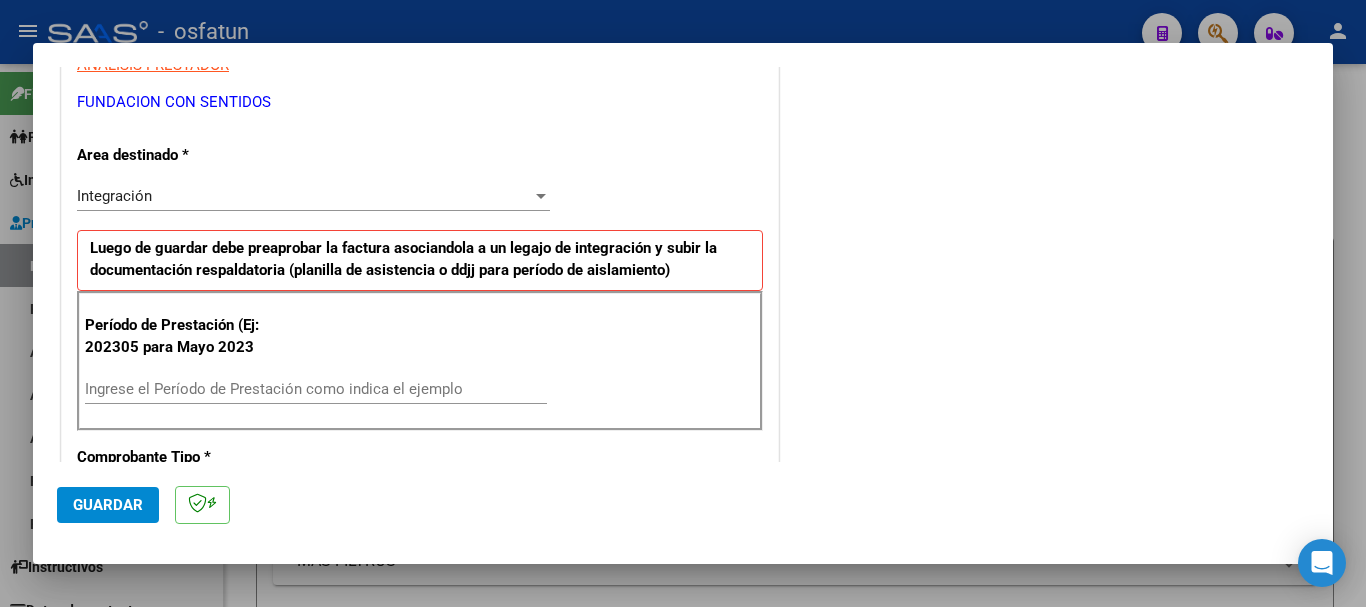 scroll, scrollTop: 400, scrollLeft: 0, axis: vertical 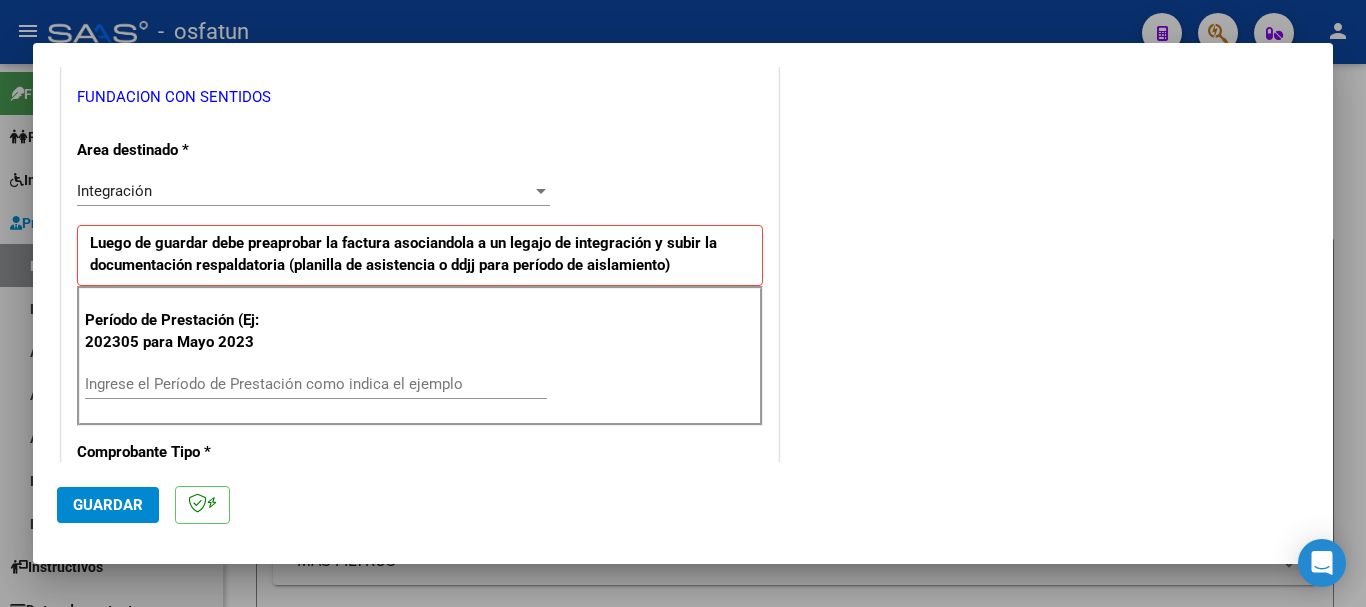 click on "Ingrese el Período de Prestación como indica el ejemplo" at bounding box center [316, 384] 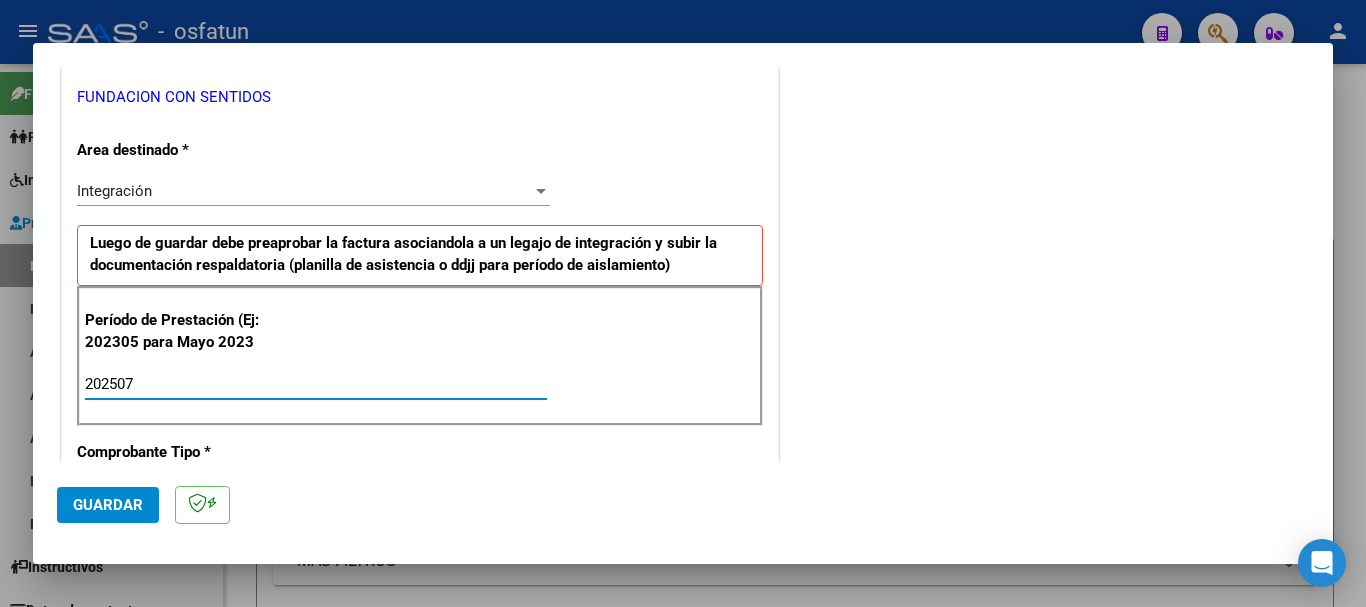 type on "202507" 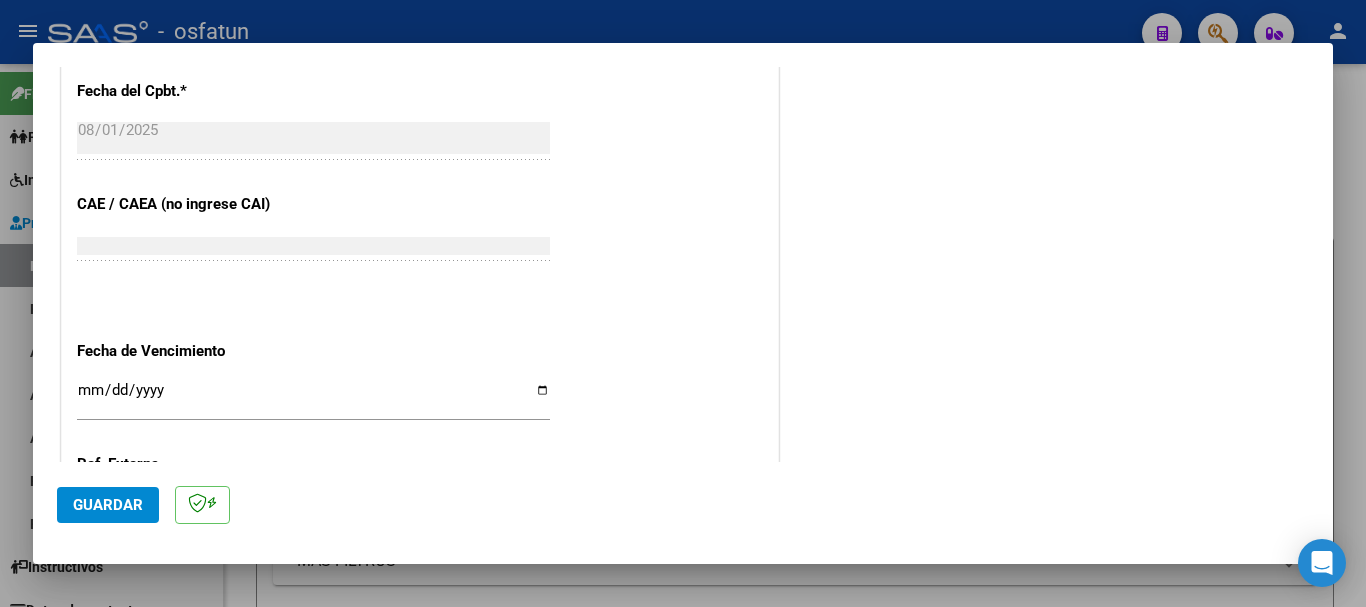 scroll, scrollTop: 1165, scrollLeft: 0, axis: vertical 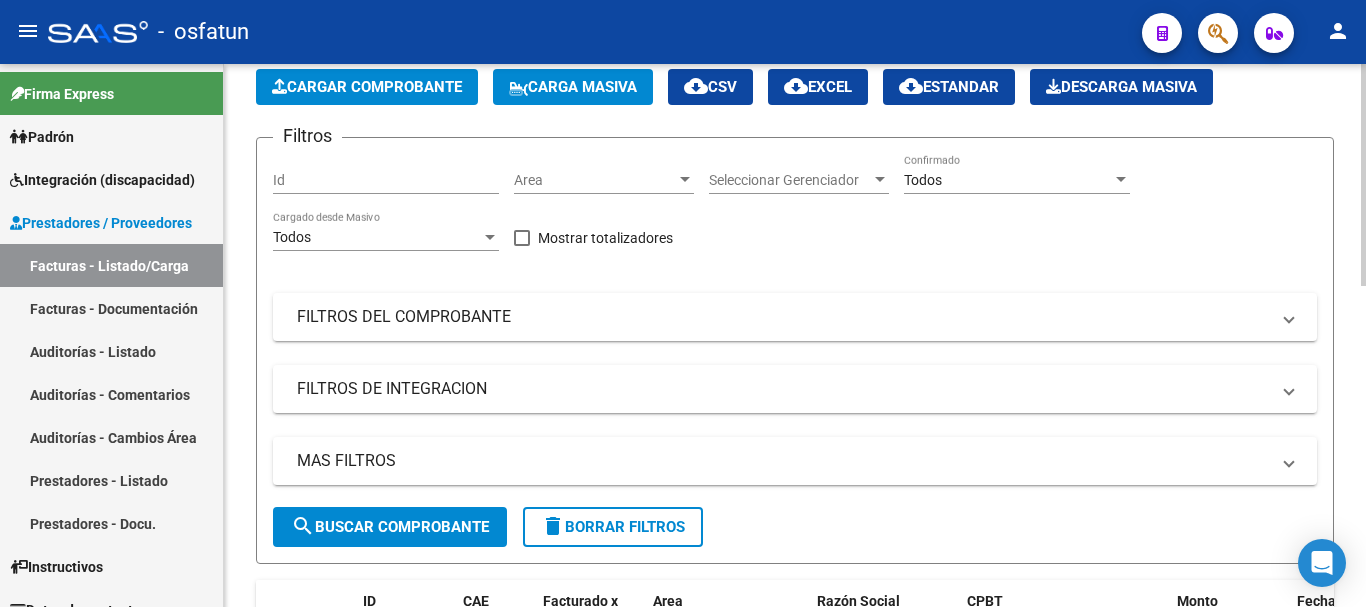 click on "Cargar Comprobante" 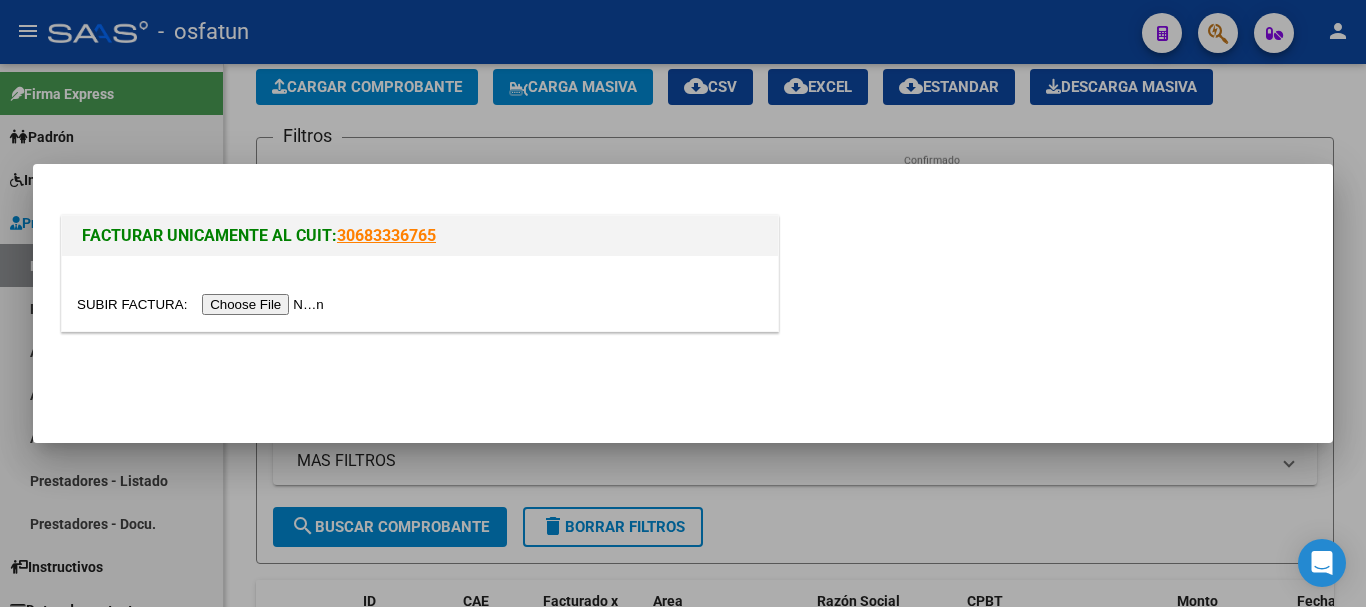 click at bounding box center (203, 304) 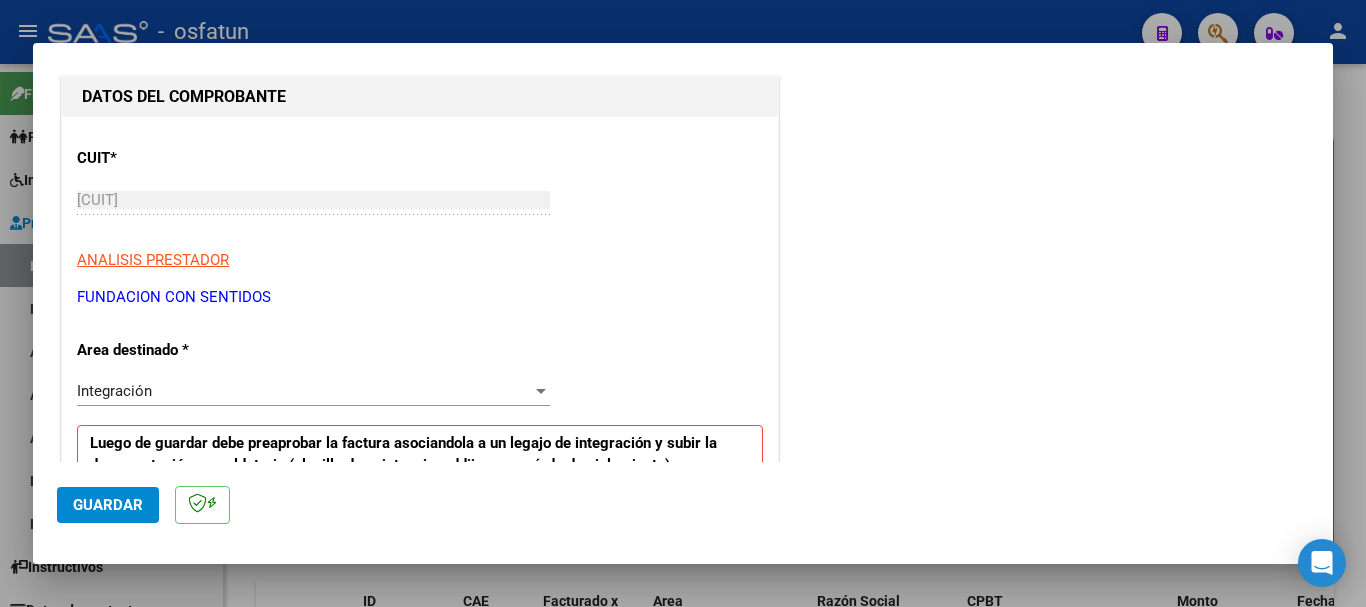 scroll, scrollTop: 400, scrollLeft: 0, axis: vertical 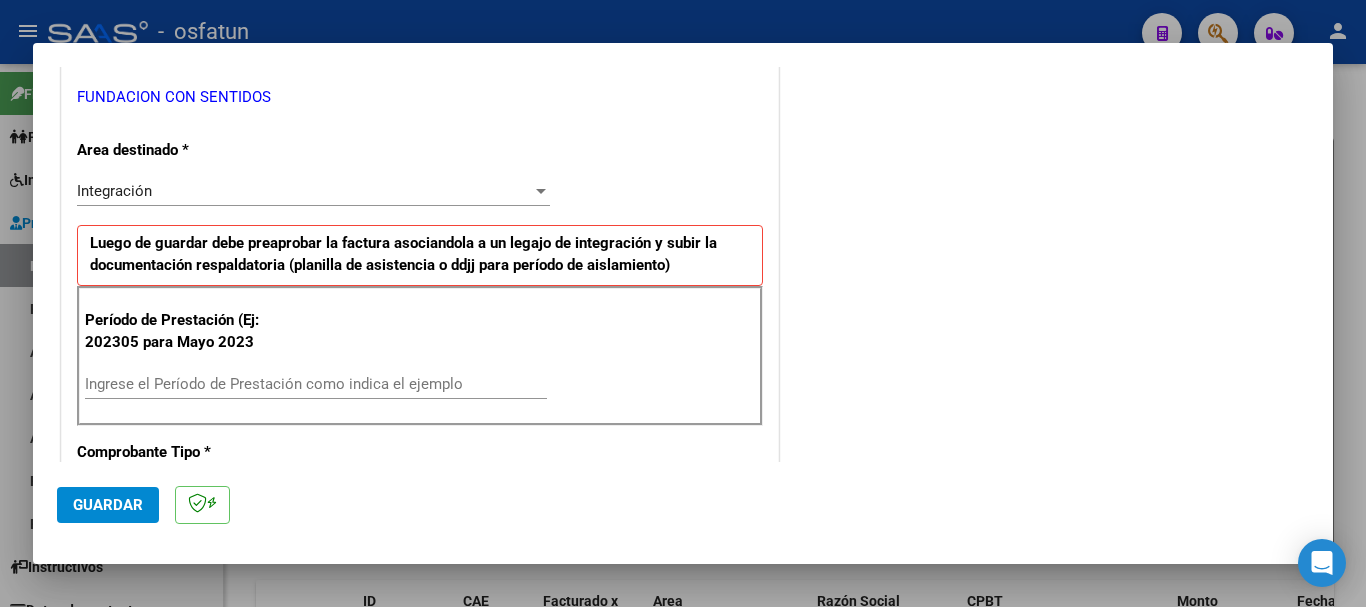 click on "Ingrese el Período de Prestación como indica el ejemplo" at bounding box center (316, 384) 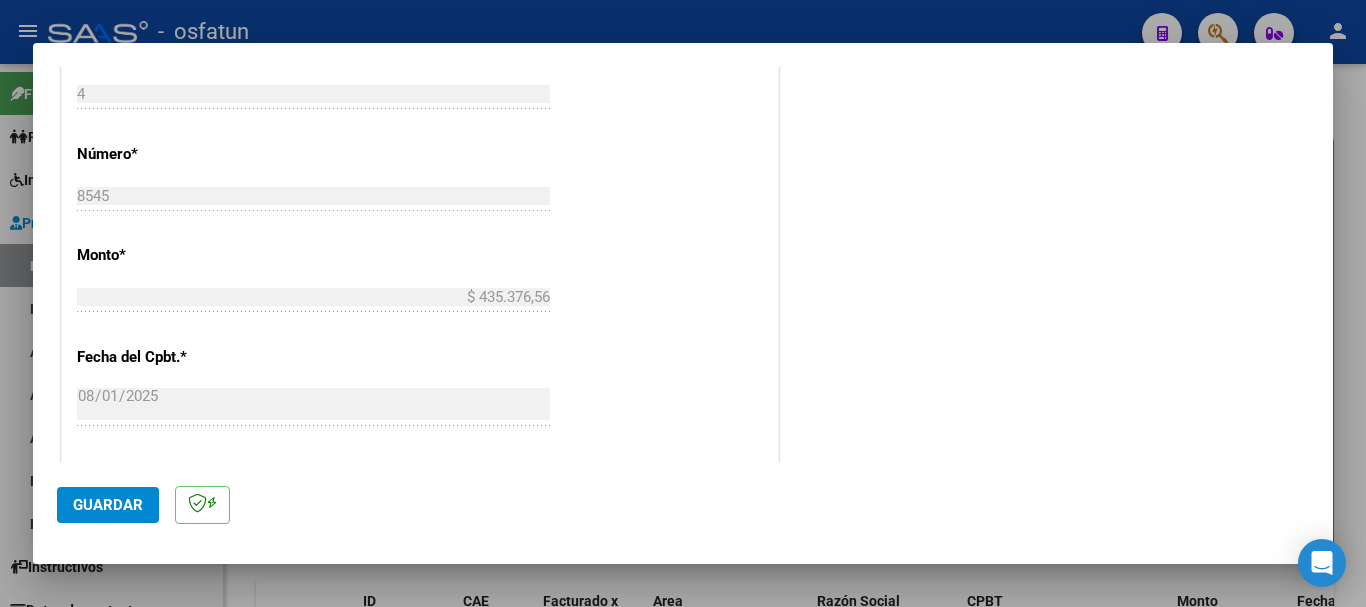 scroll, scrollTop: 1100, scrollLeft: 0, axis: vertical 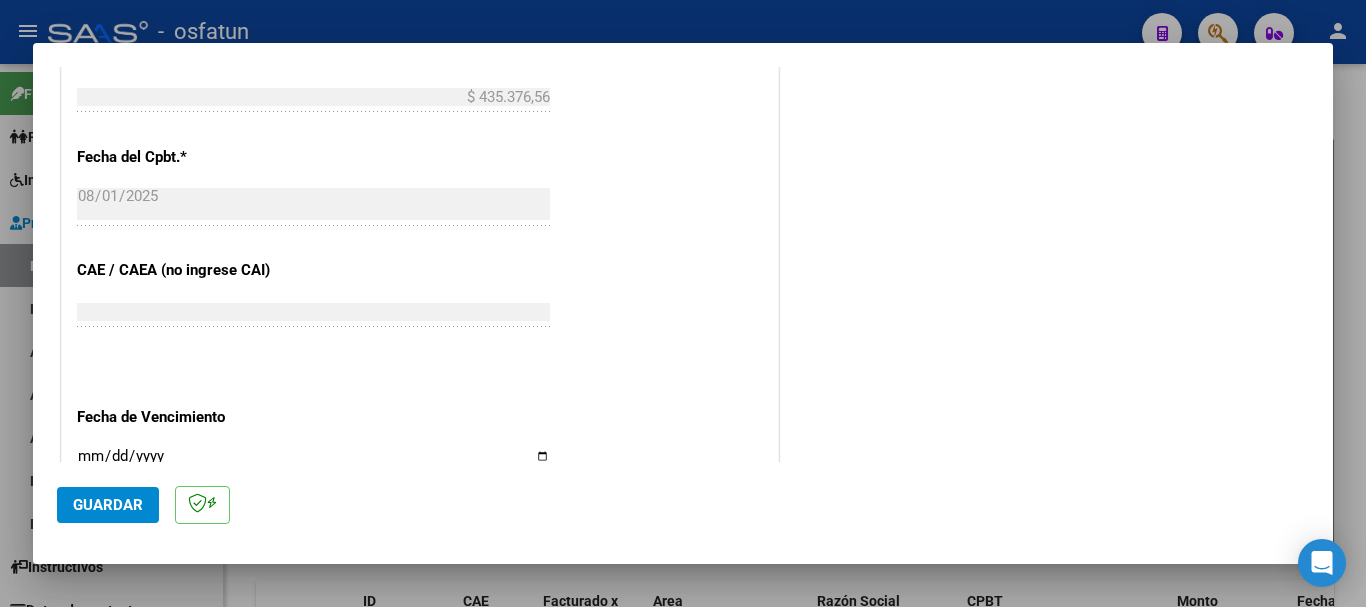 type on "202507" 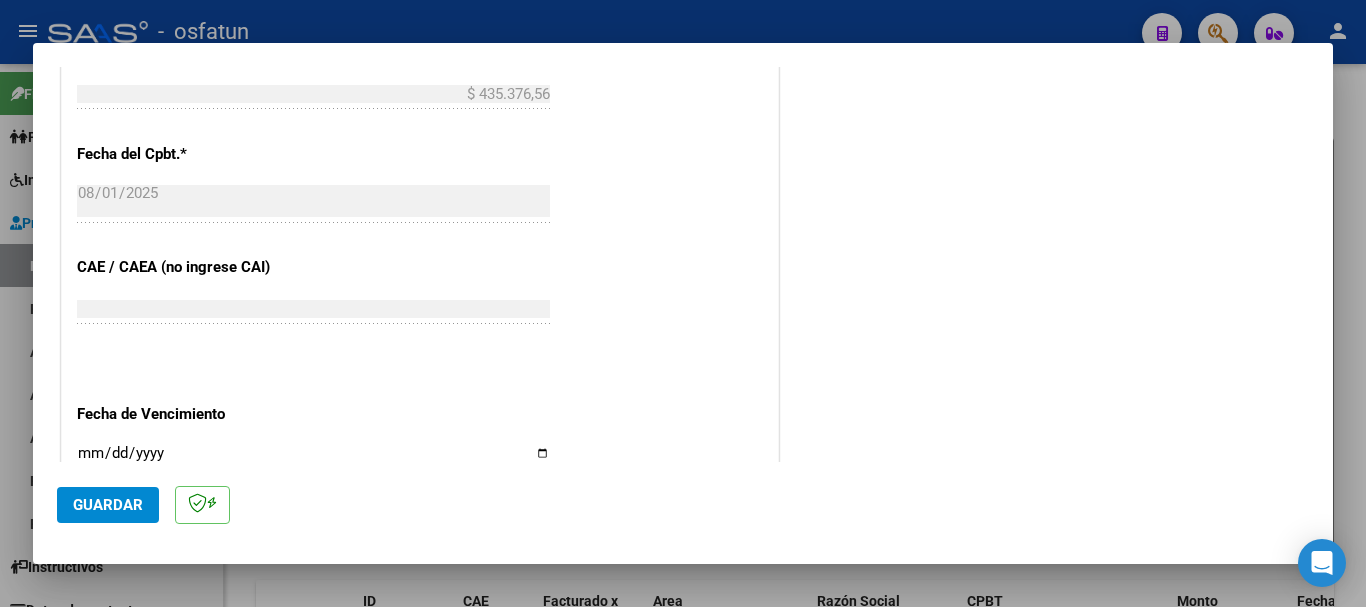 click on "Ingresar la fecha" at bounding box center (313, 461) 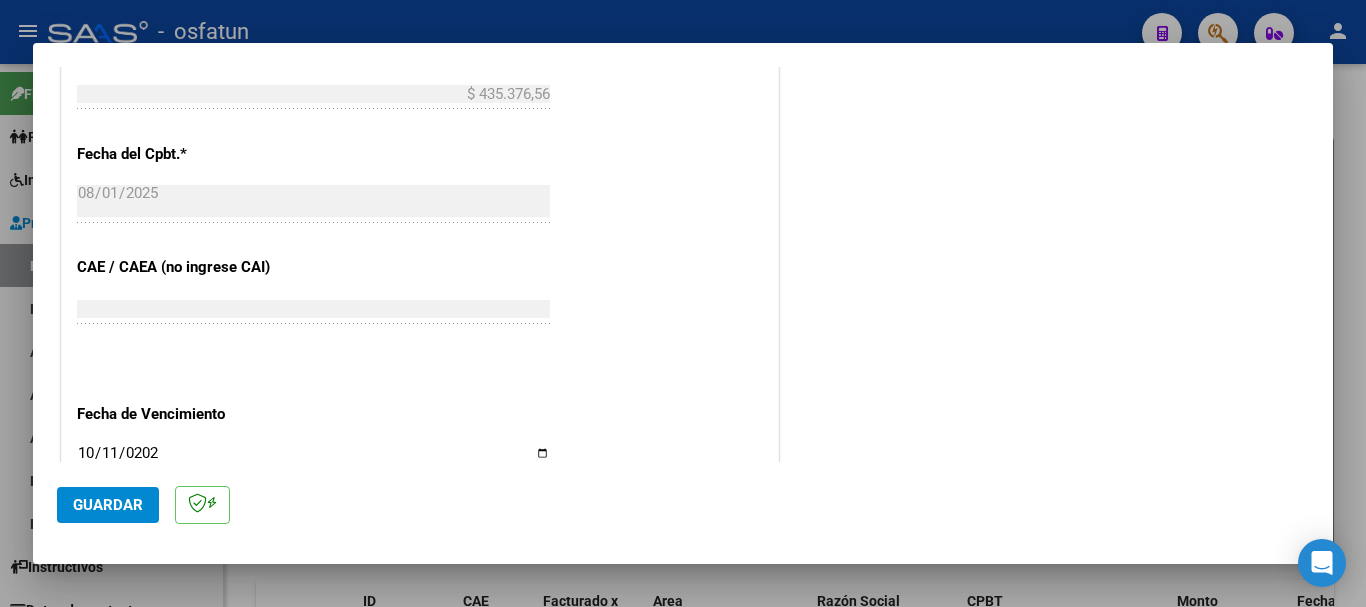type on "2025-10-11" 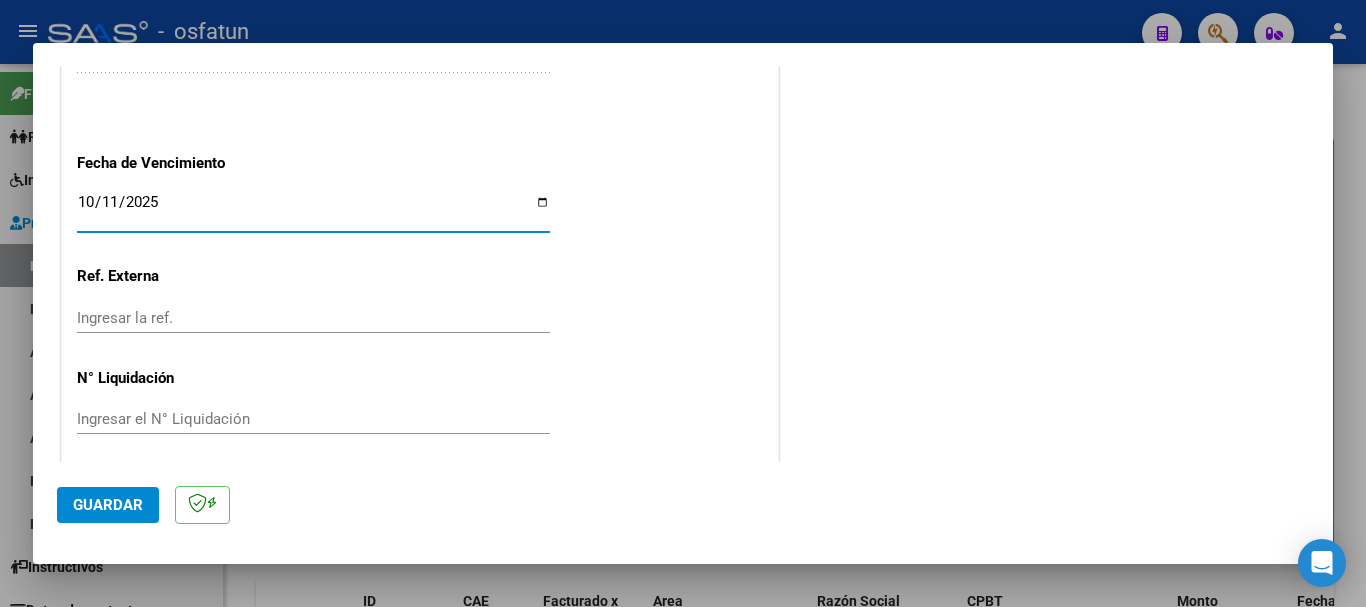 scroll, scrollTop: 1365, scrollLeft: 0, axis: vertical 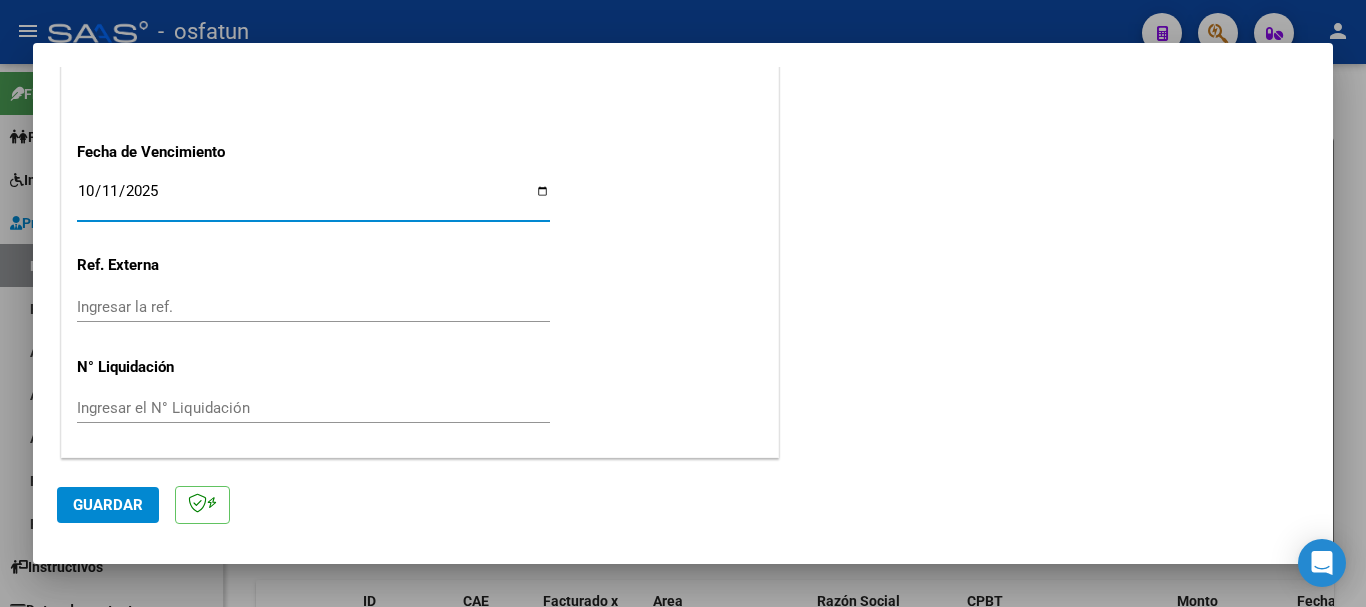 click on "Guardar" 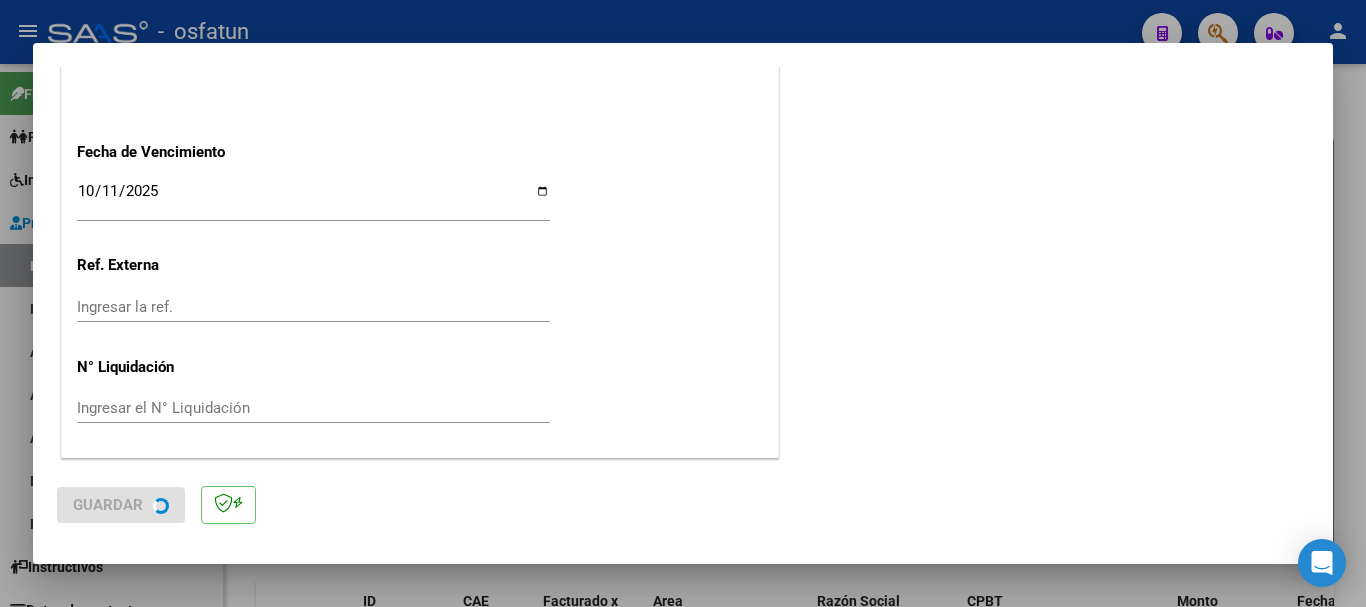 scroll, scrollTop: 0, scrollLeft: 0, axis: both 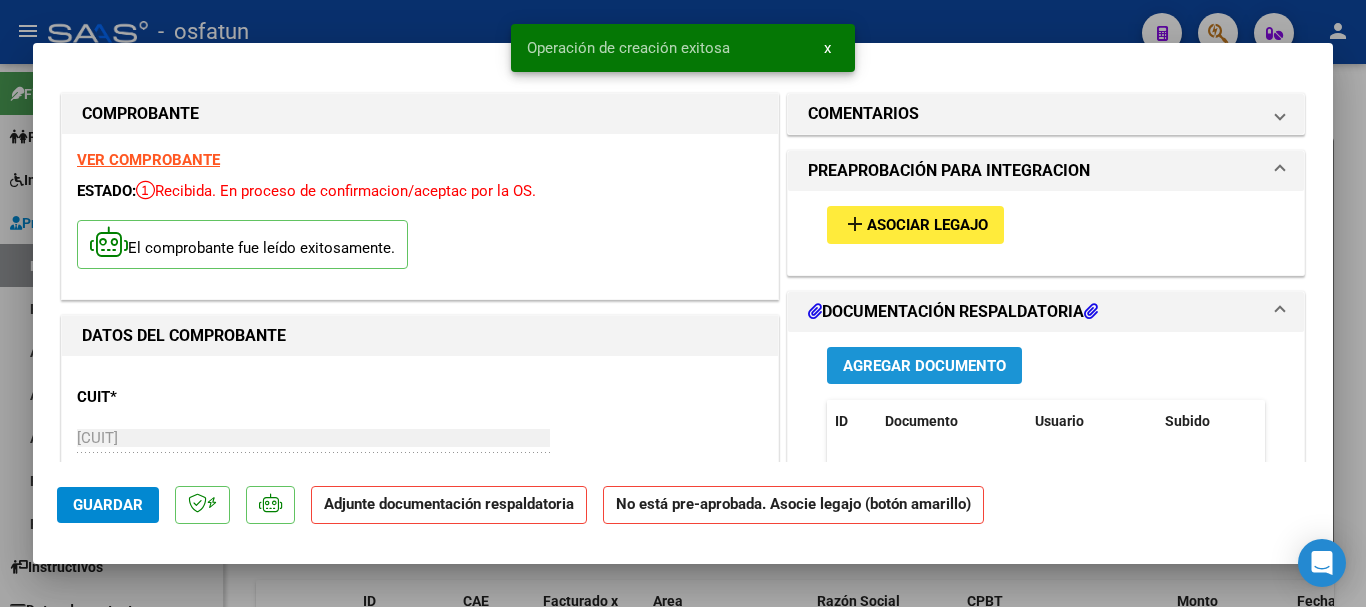 click on "Agregar Documento" at bounding box center [924, 365] 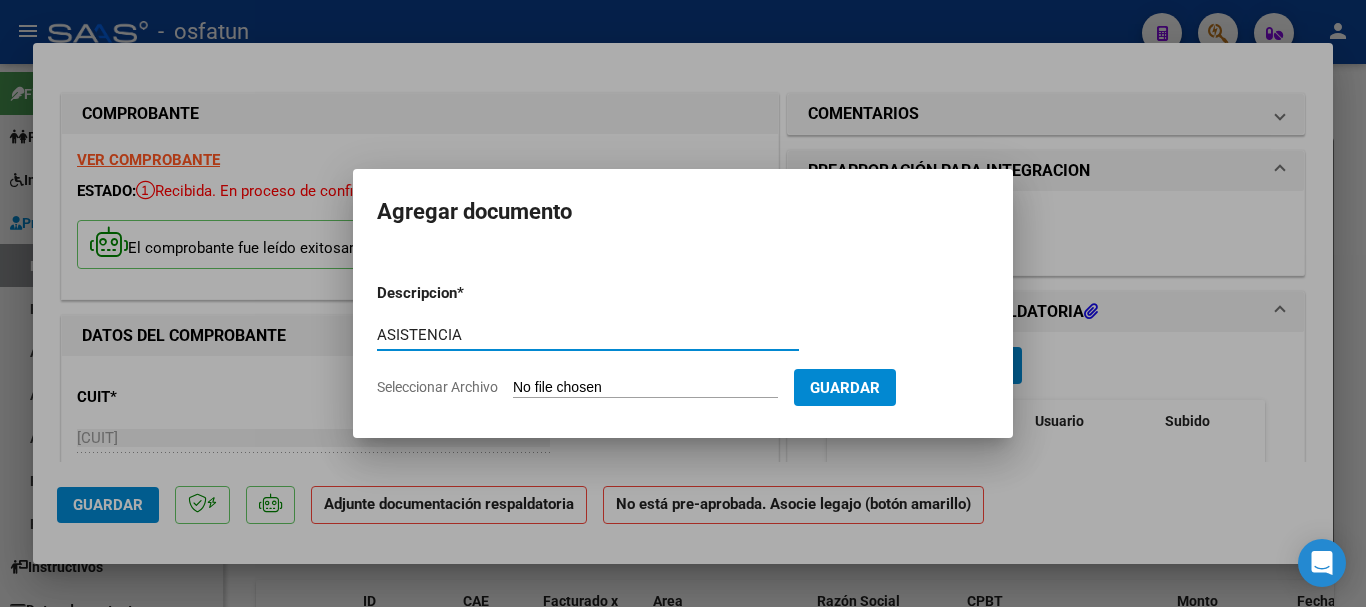 type on "ASISTENCIA" 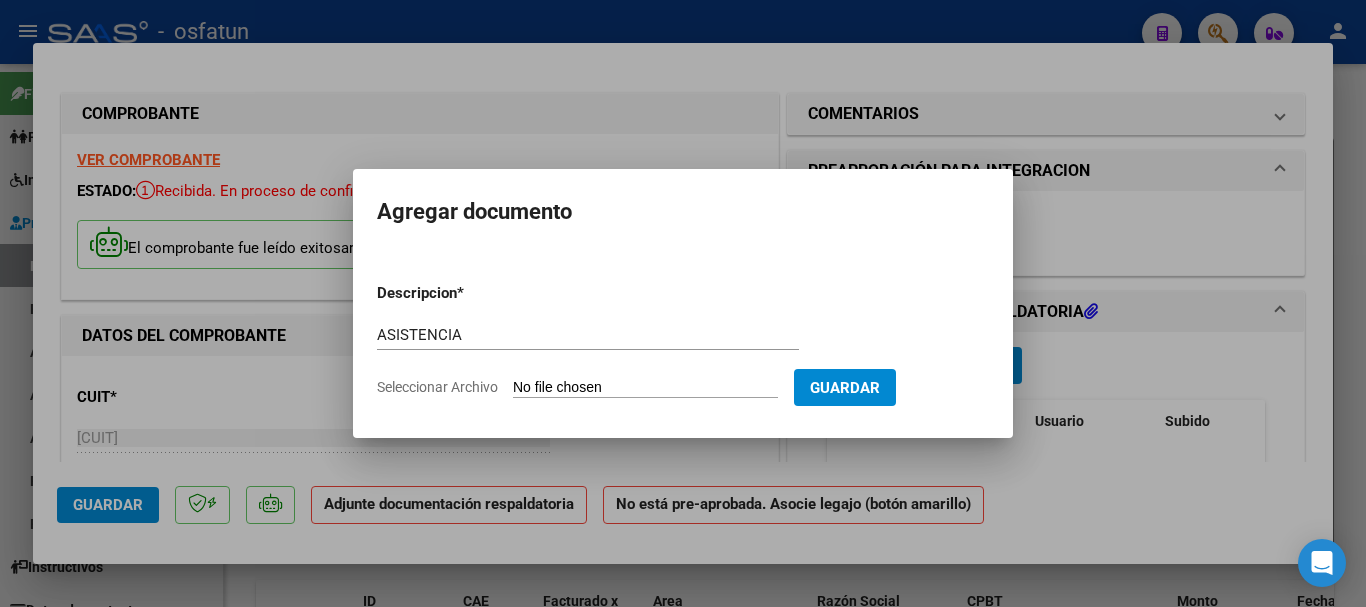 type on "C:\fakepath\ASISTENCIA A TERAPIAS-CONSENTIDOS.pdf" 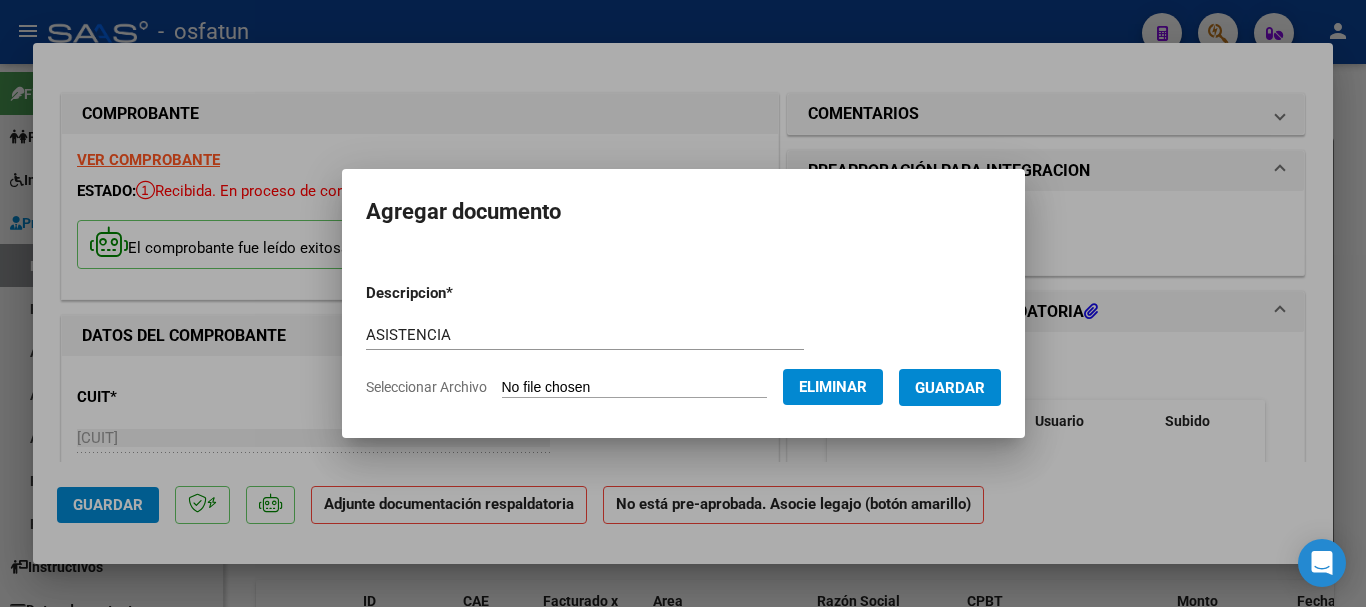 click on "Guardar" at bounding box center [950, 388] 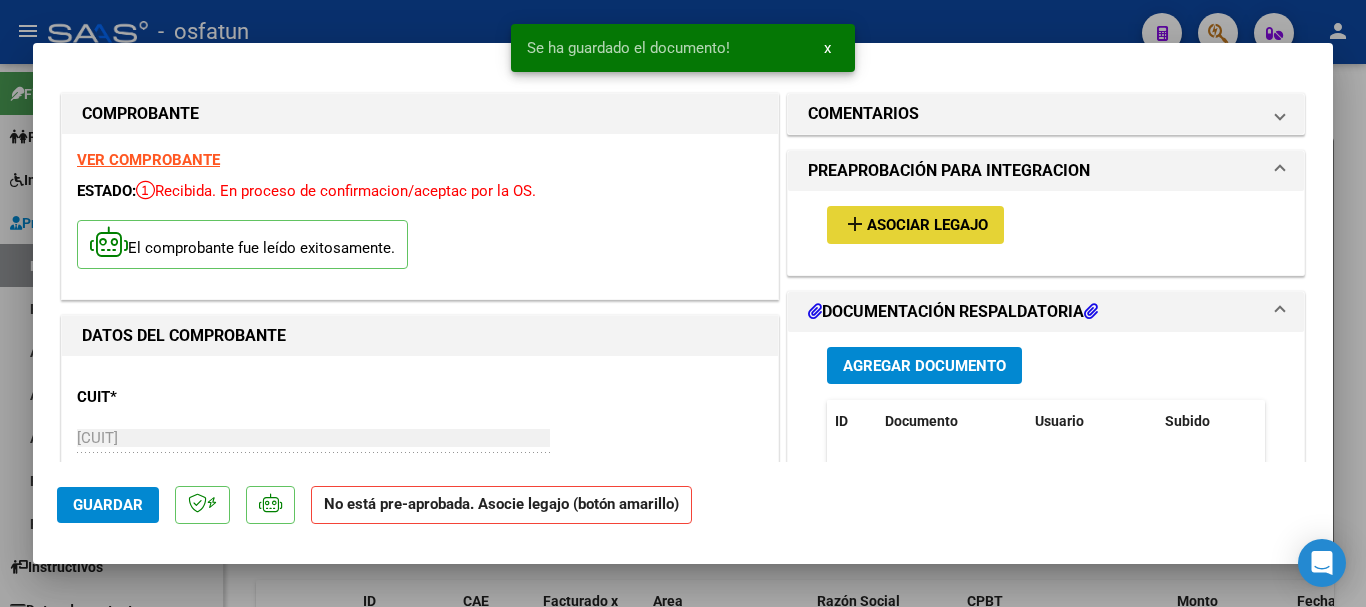 click on "Asociar Legajo" at bounding box center [927, 226] 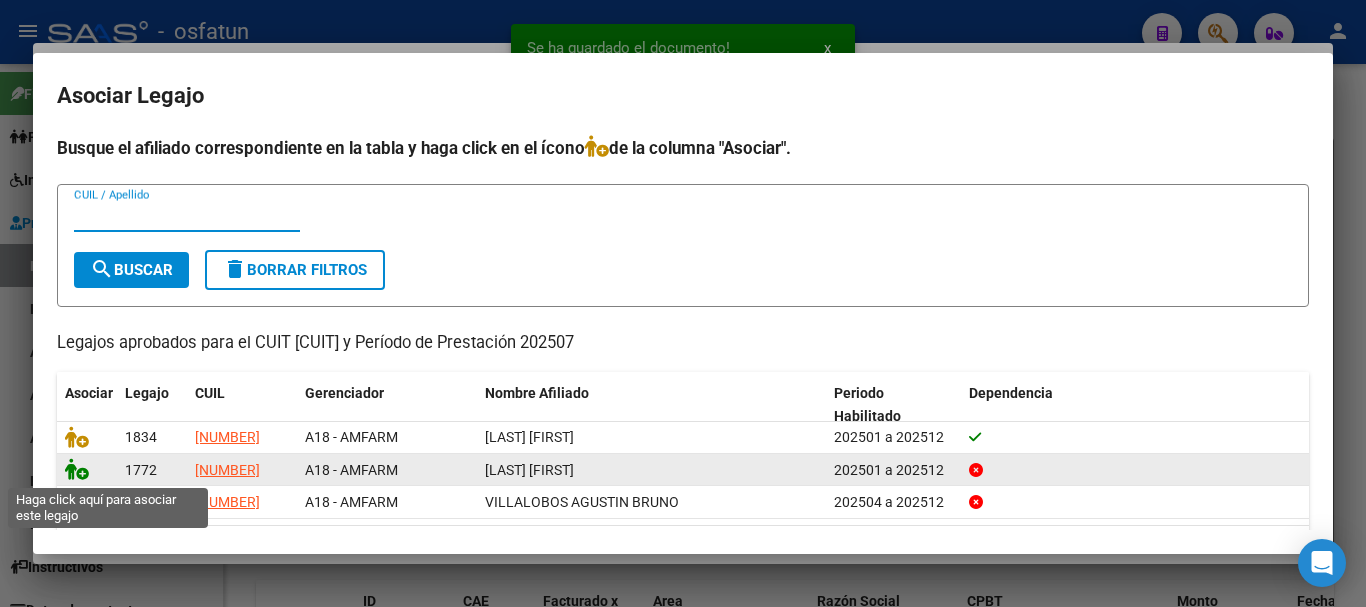 click 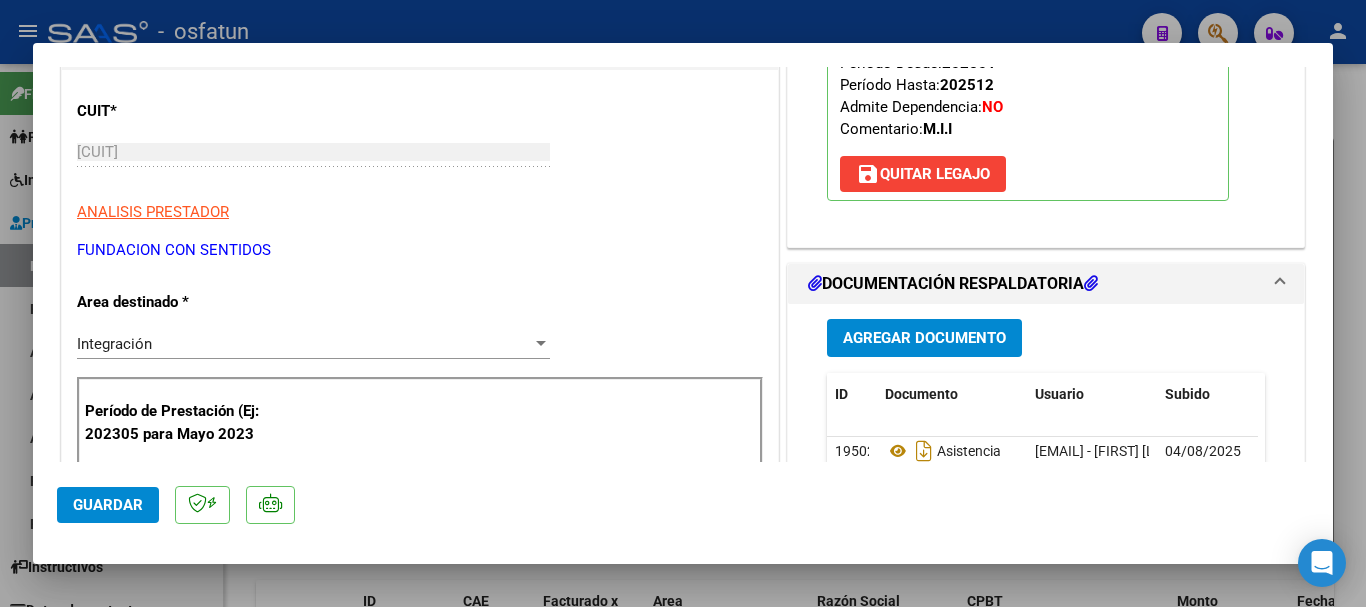 scroll, scrollTop: 400, scrollLeft: 0, axis: vertical 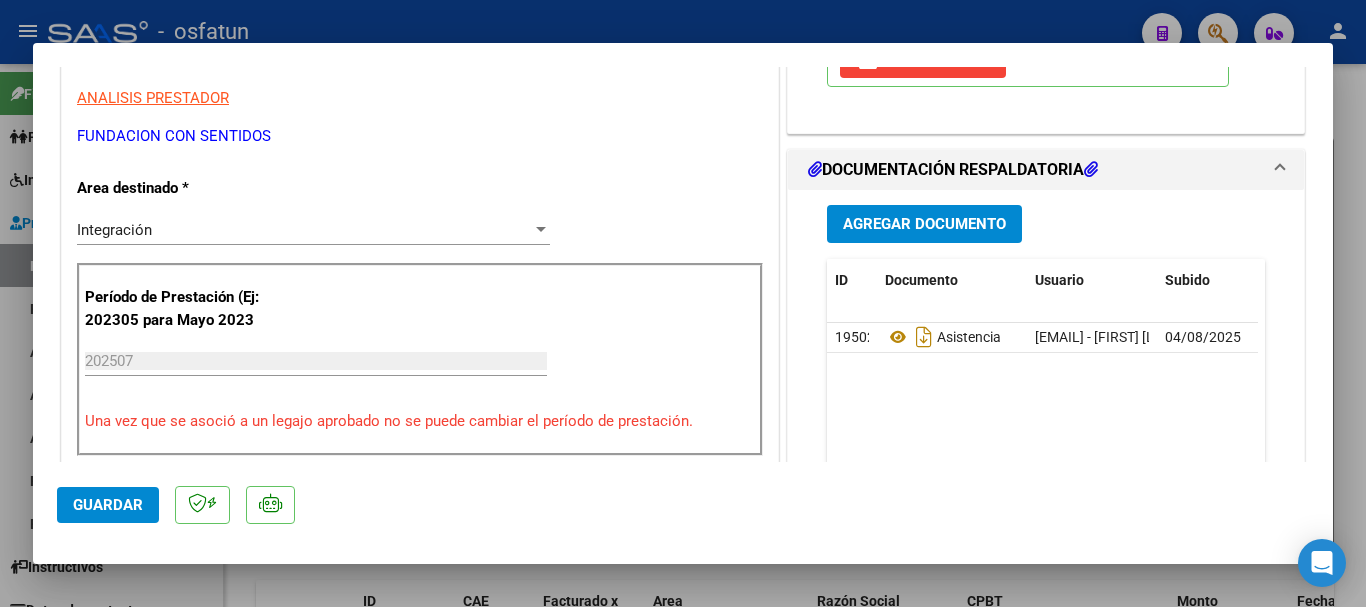 click on "Guardar" 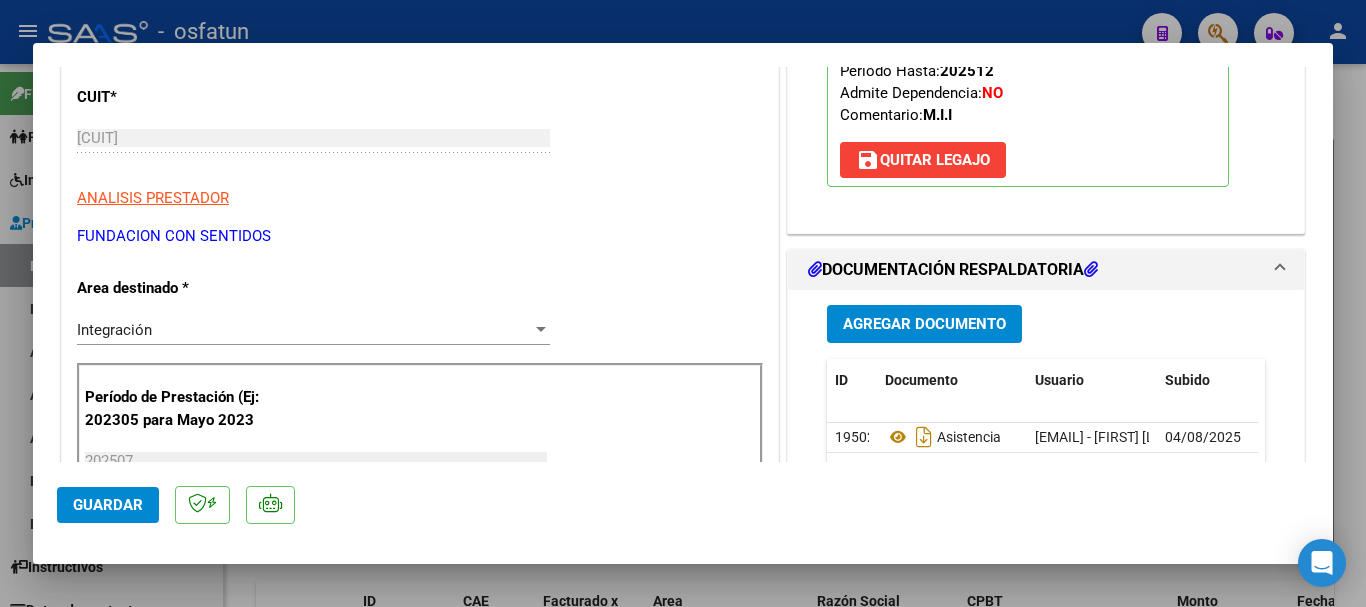 scroll, scrollTop: 0, scrollLeft: 0, axis: both 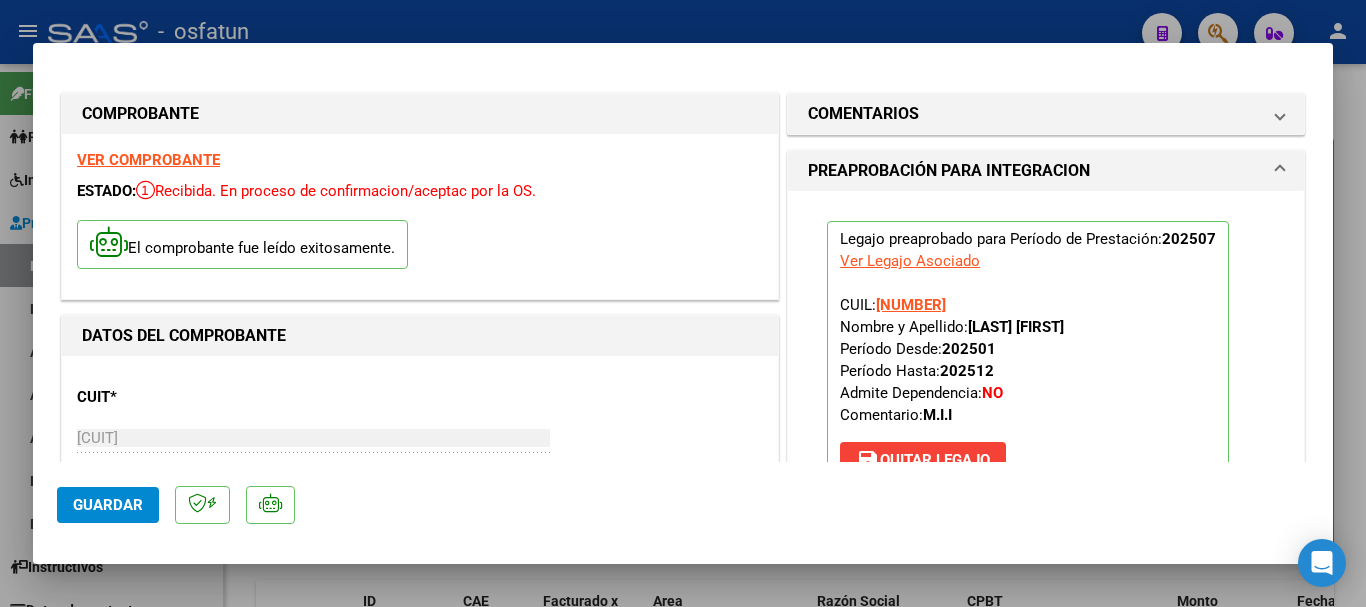 type 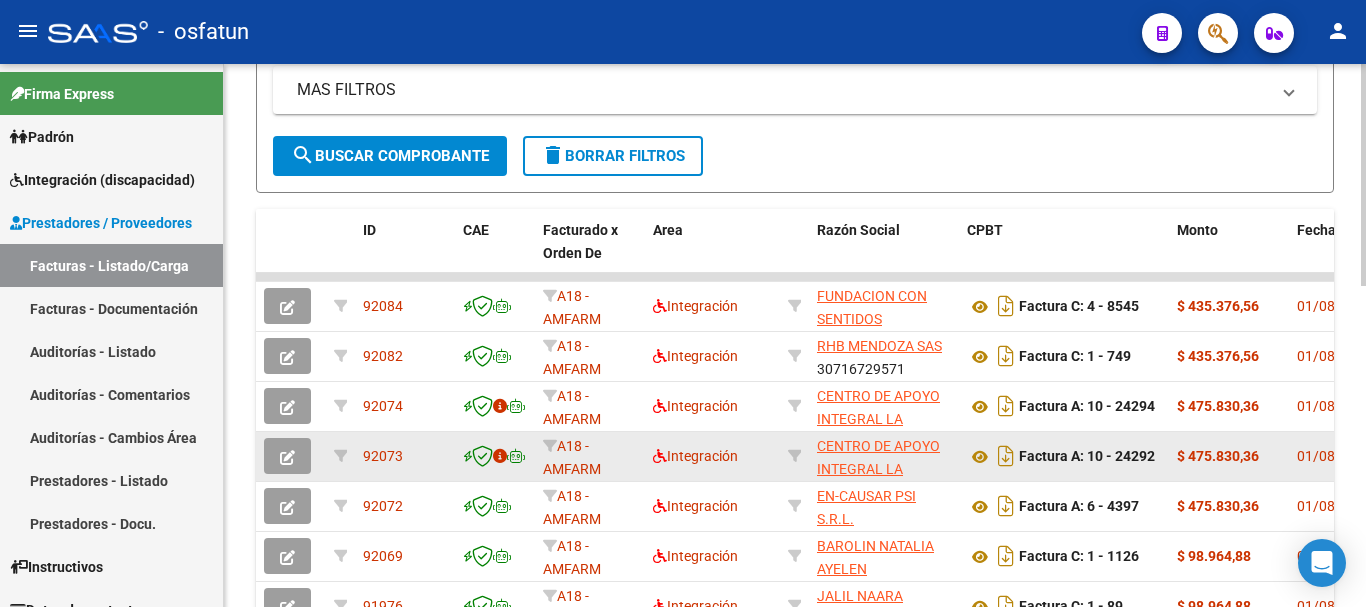 scroll, scrollTop: 400, scrollLeft: 0, axis: vertical 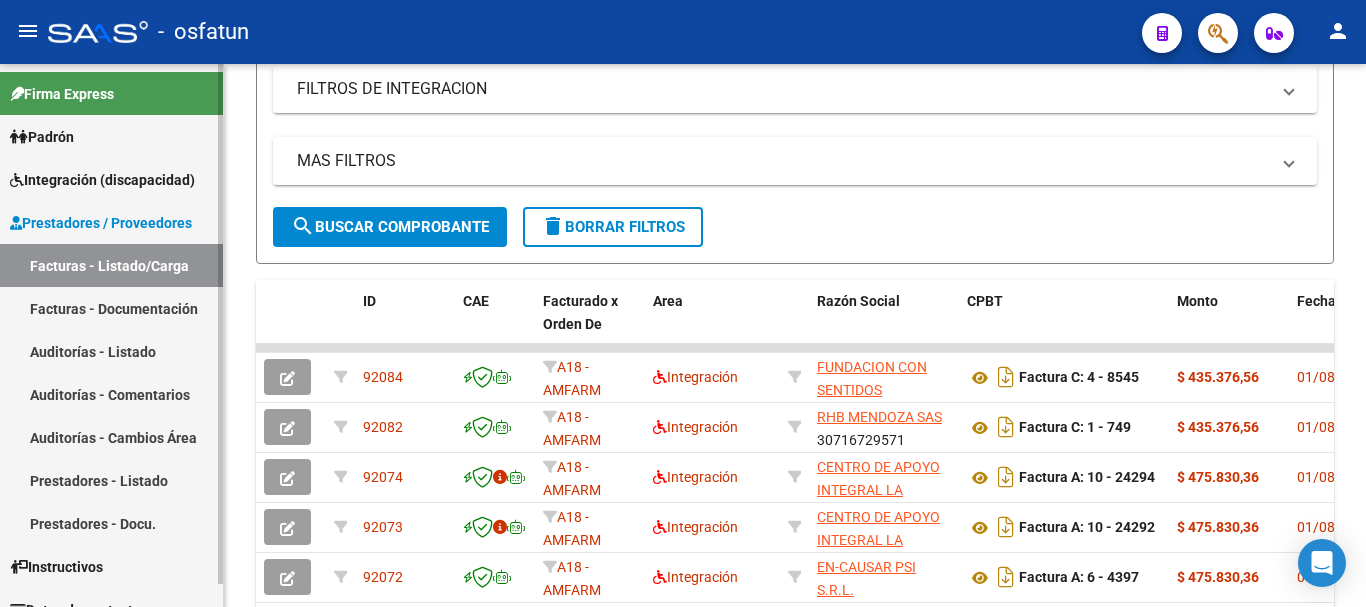 click on "Facturas - Listado/Carga" at bounding box center [111, 265] 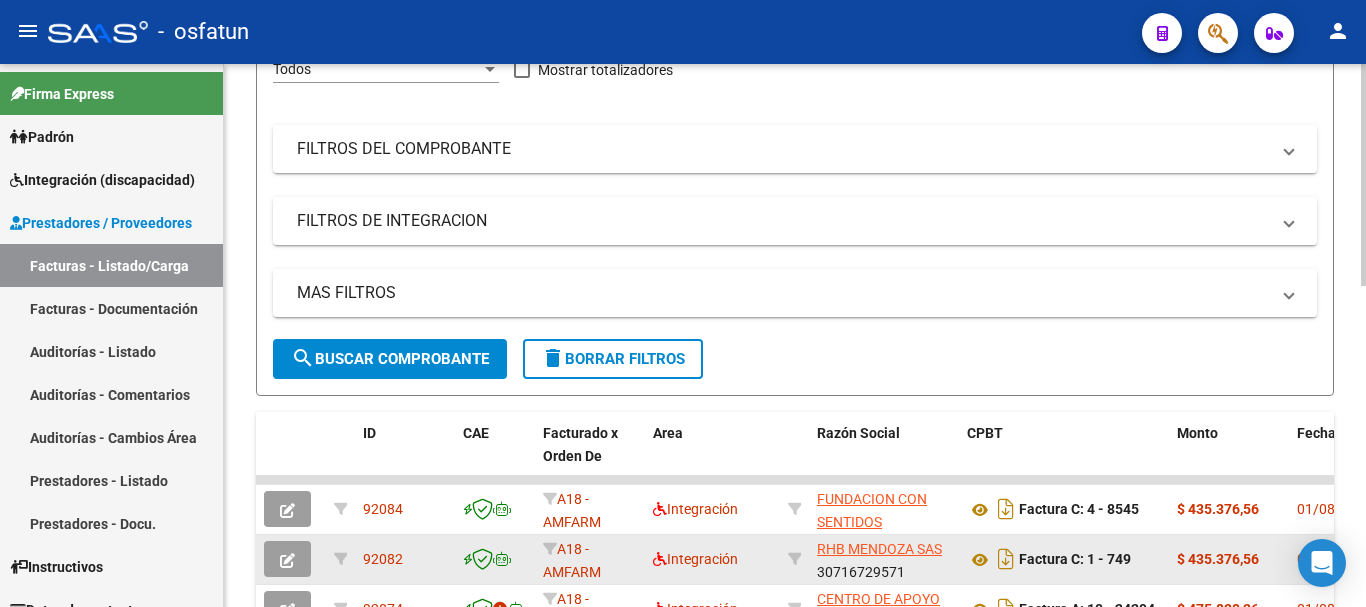 scroll, scrollTop: 0, scrollLeft: 0, axis: both 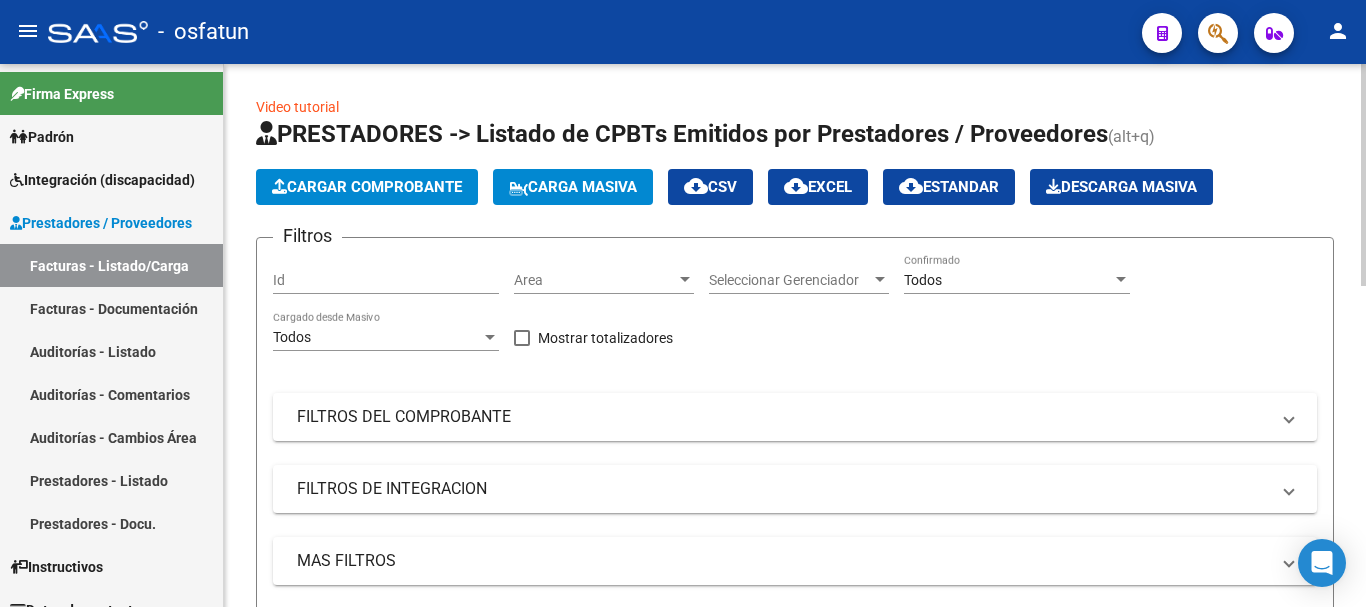 click on "Cargar Comprobante" 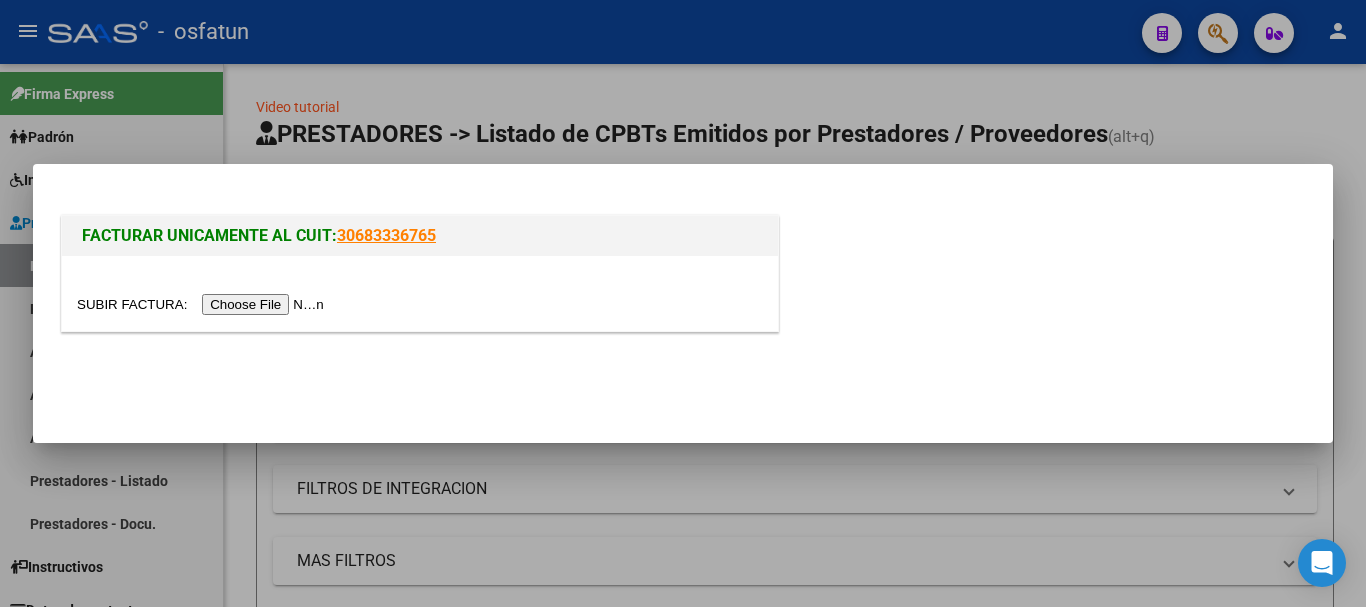 click at bounding box center (203, 304) 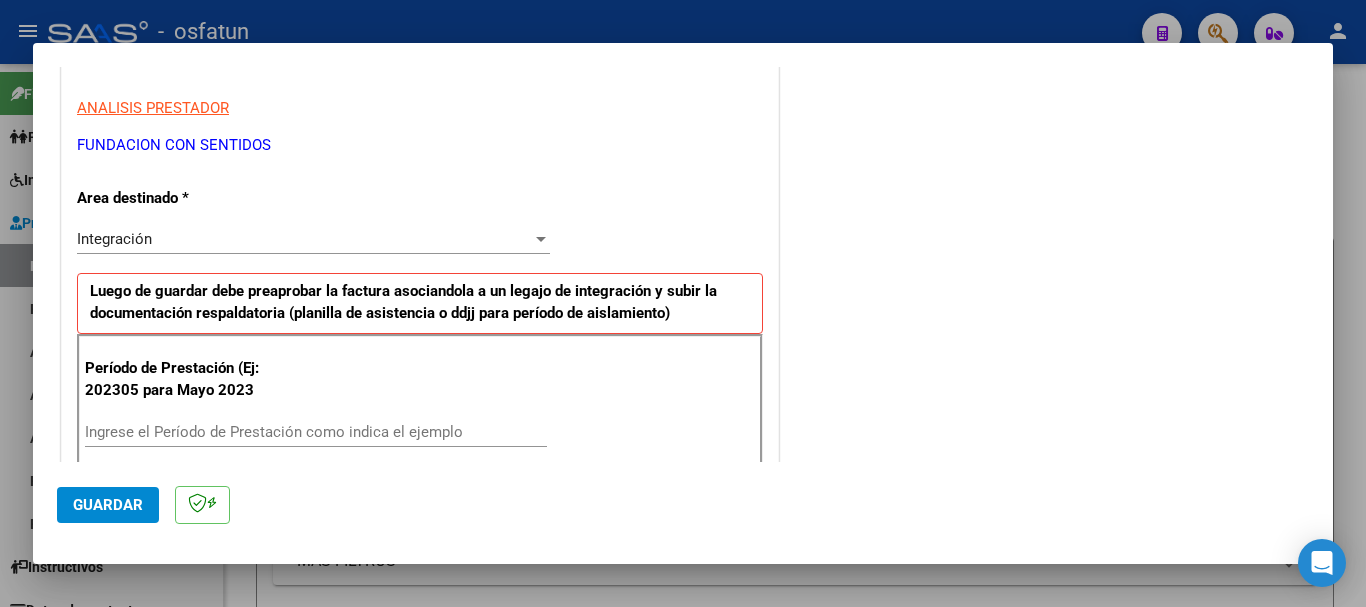 scroll, scrollTop: 400, scrollLeft: 0, axis: vertical 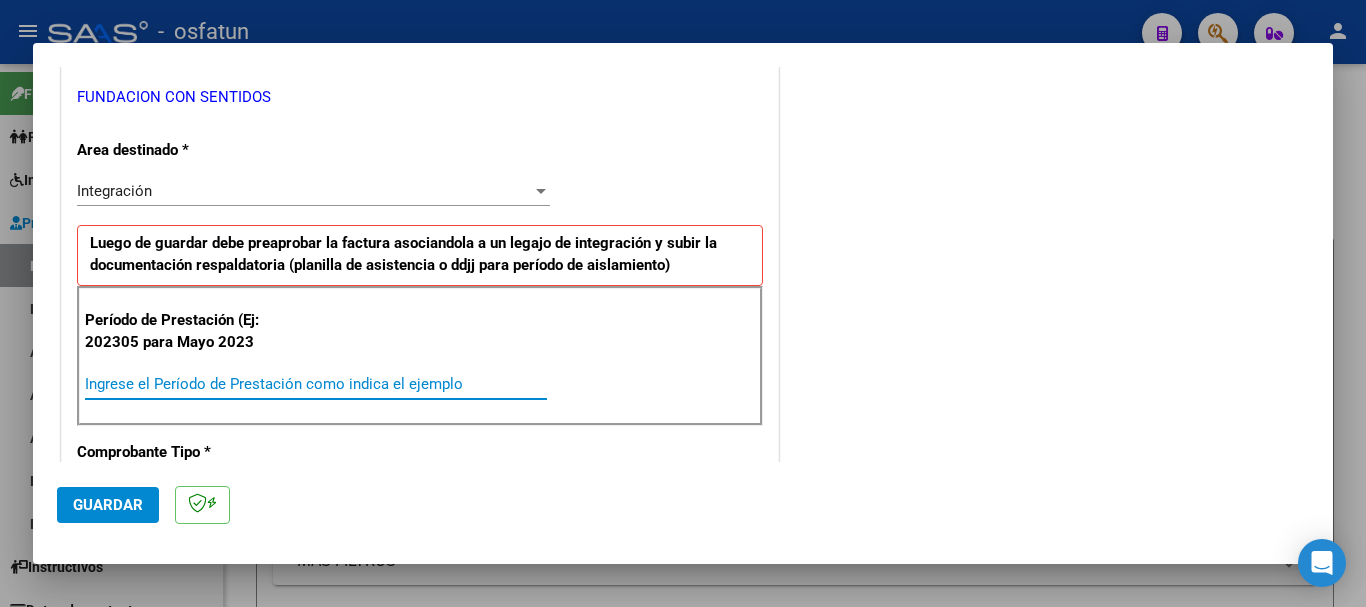 click on "Ingrese el Período de Prestación como indica el ejemplo" at bounding box center (316, 384) 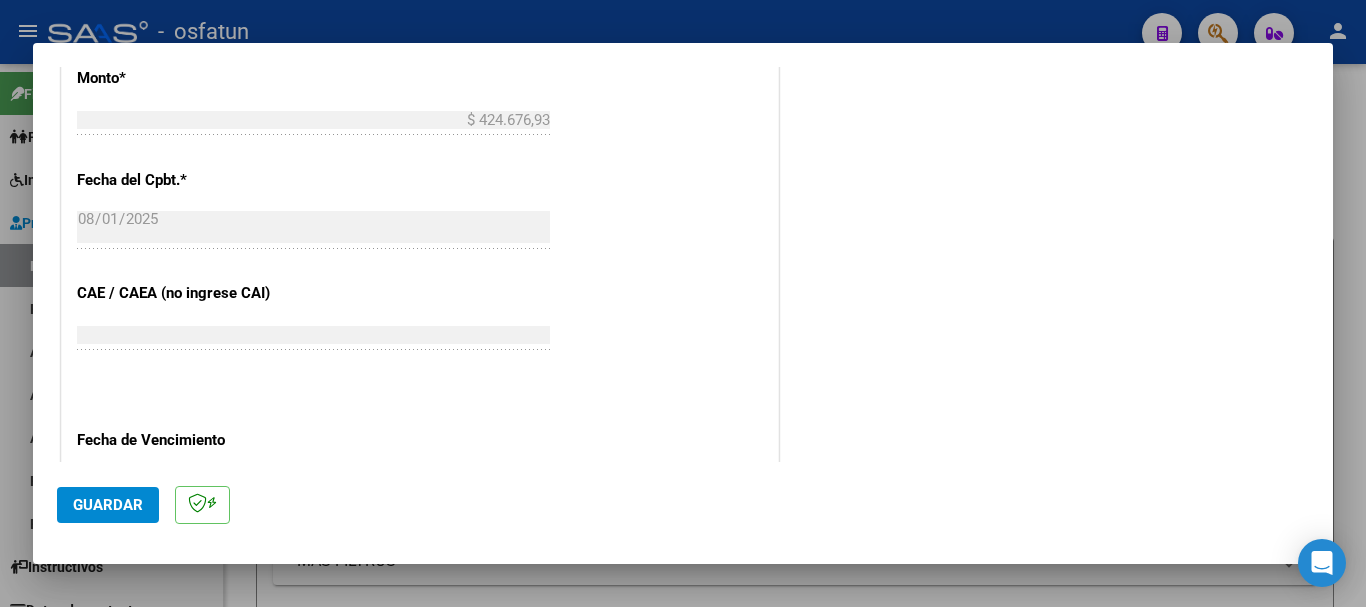 scroll, scrollTop: 1100, scrollLeft: 0, axis: vertical 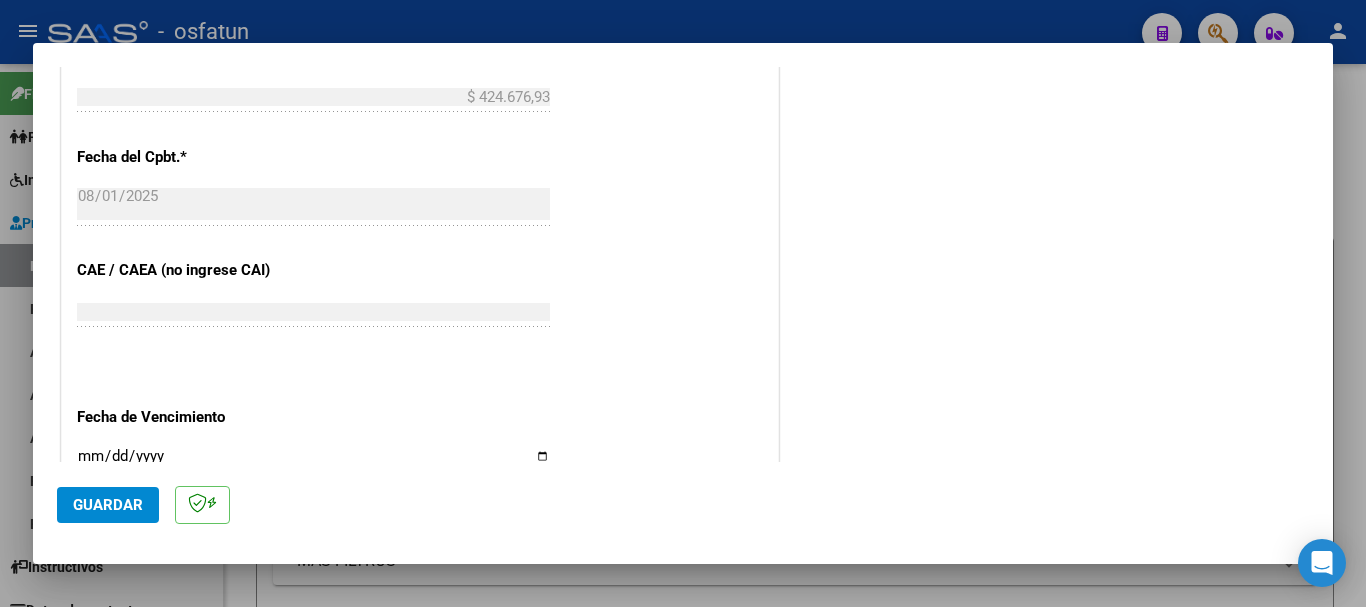 type on "202507" 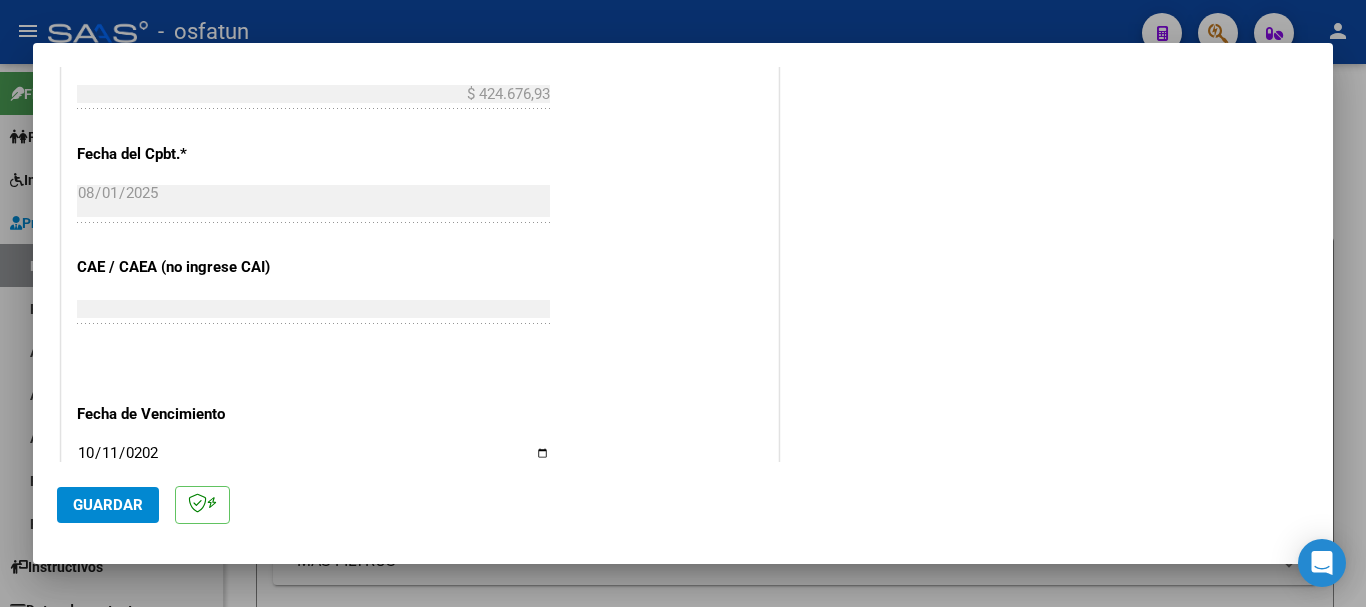 type on "2025-10-11" 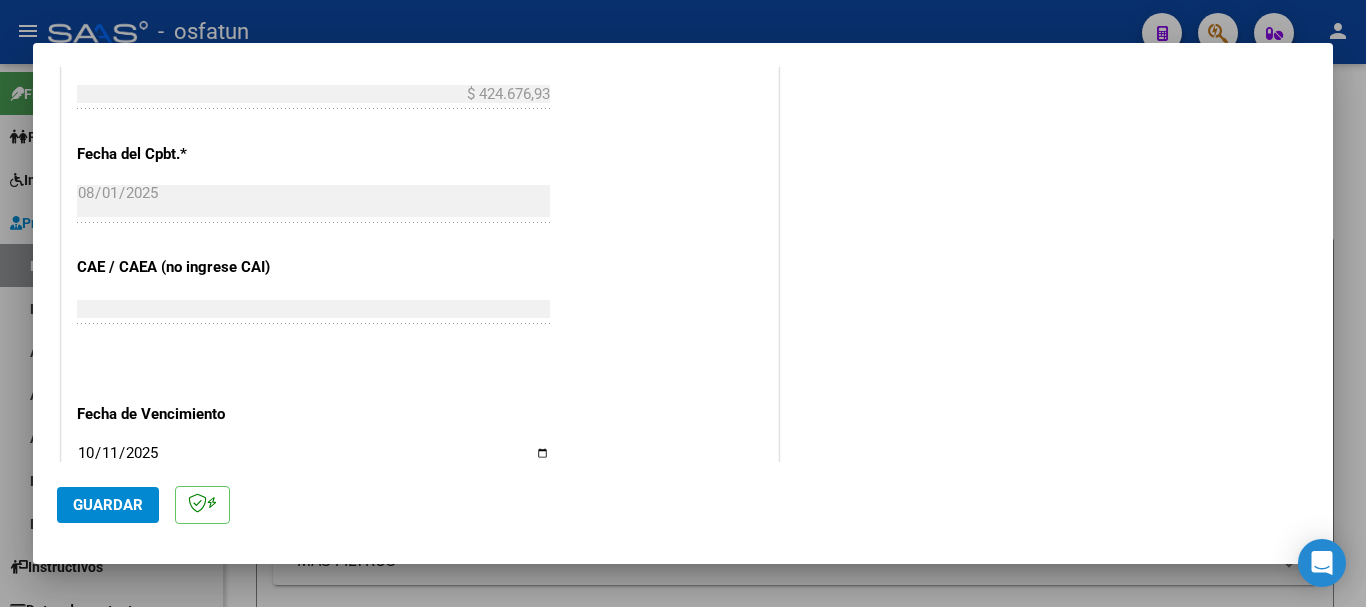 click on "Guardar" 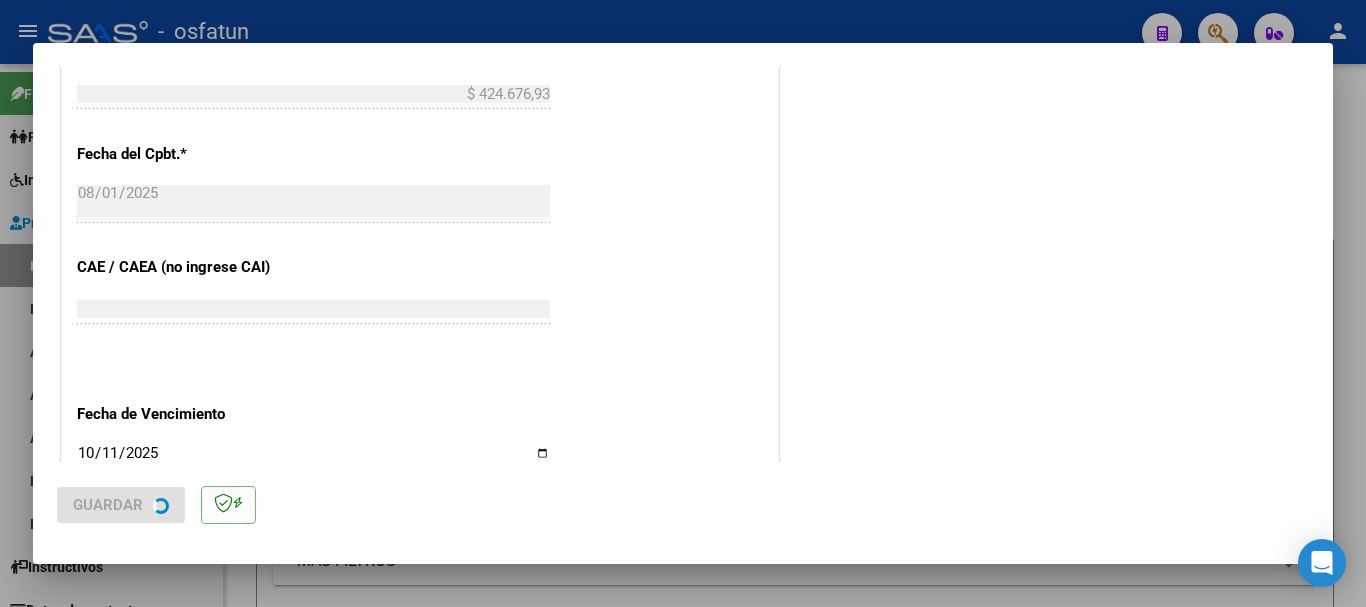 scroll, scrollTop: 0, scrollLeft: 0, axis: both 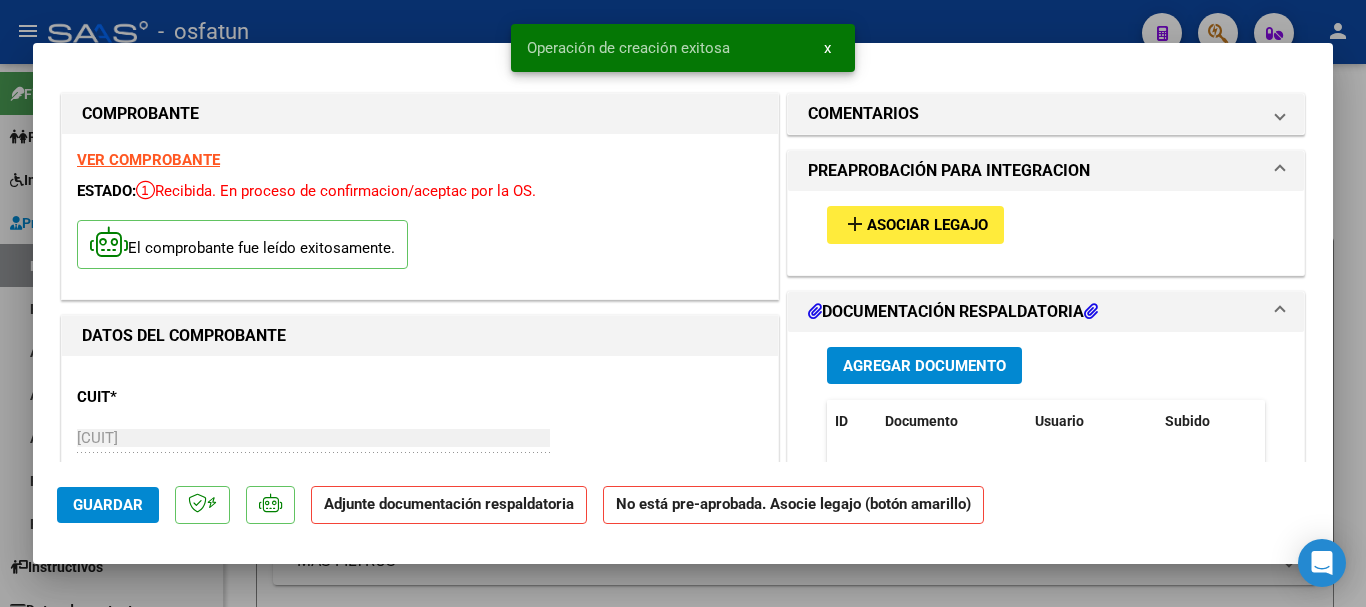click on "Agregar Documento" at bounding box center (924, 366) 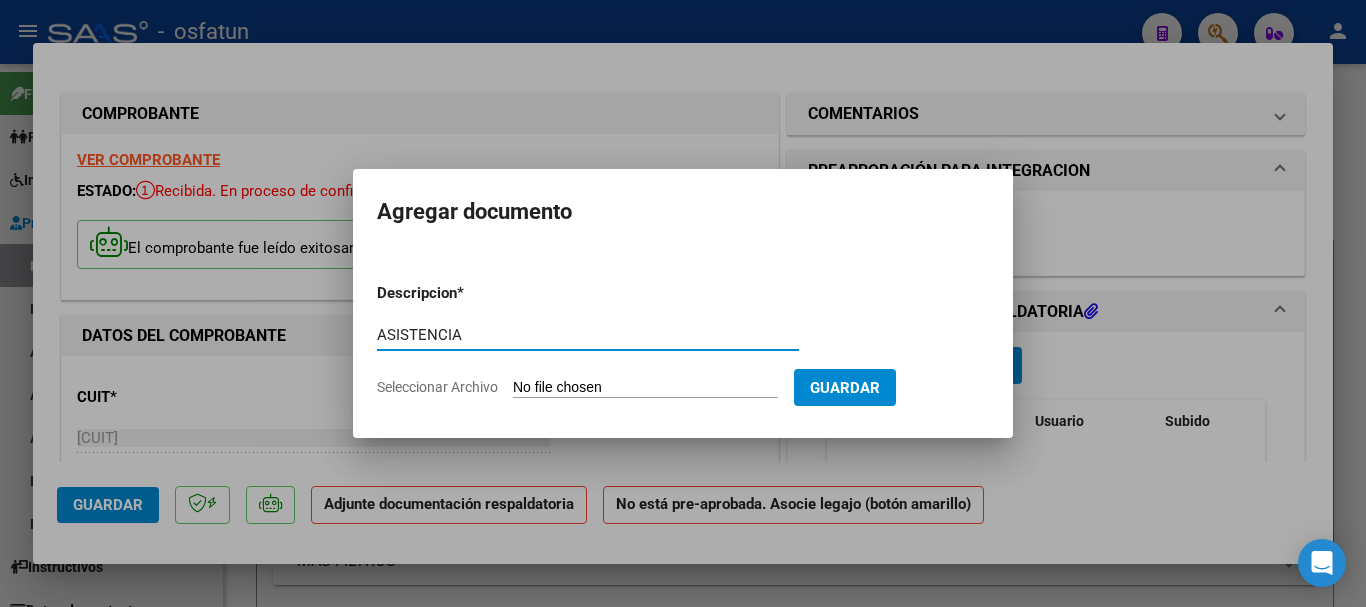 type on "ASISTENCIA" 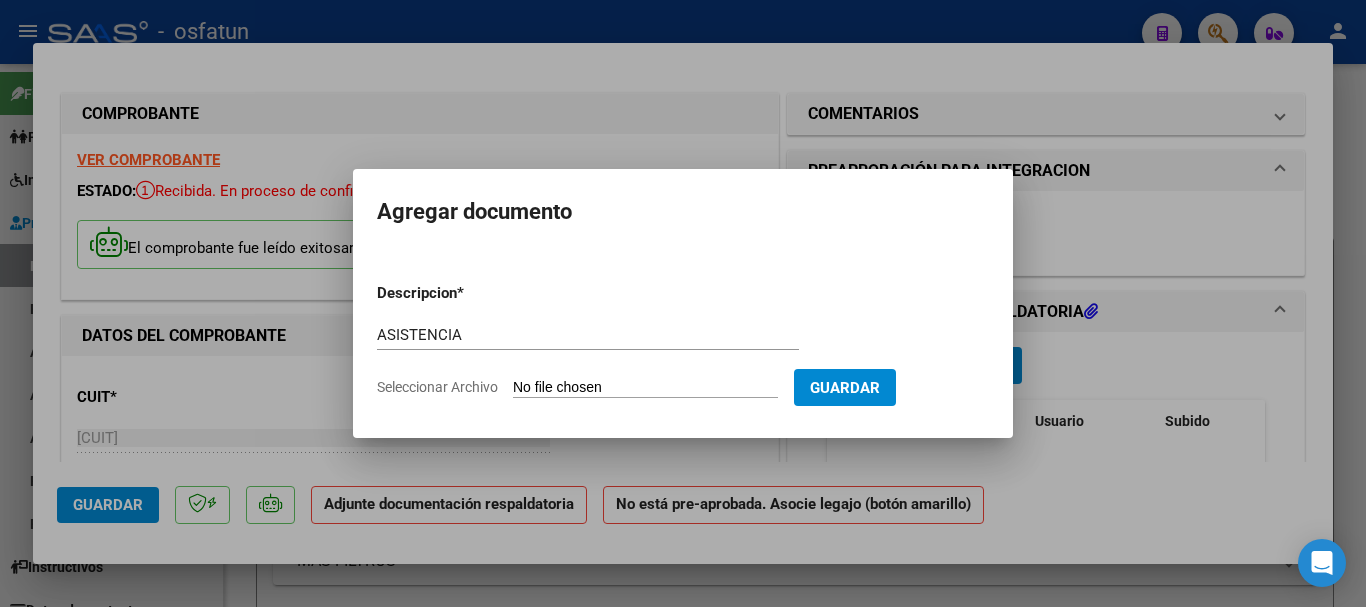type on "C:\fakepath\ASIST.- CENTRO ED. TERAP.-CONSENTIDOS.pdf" 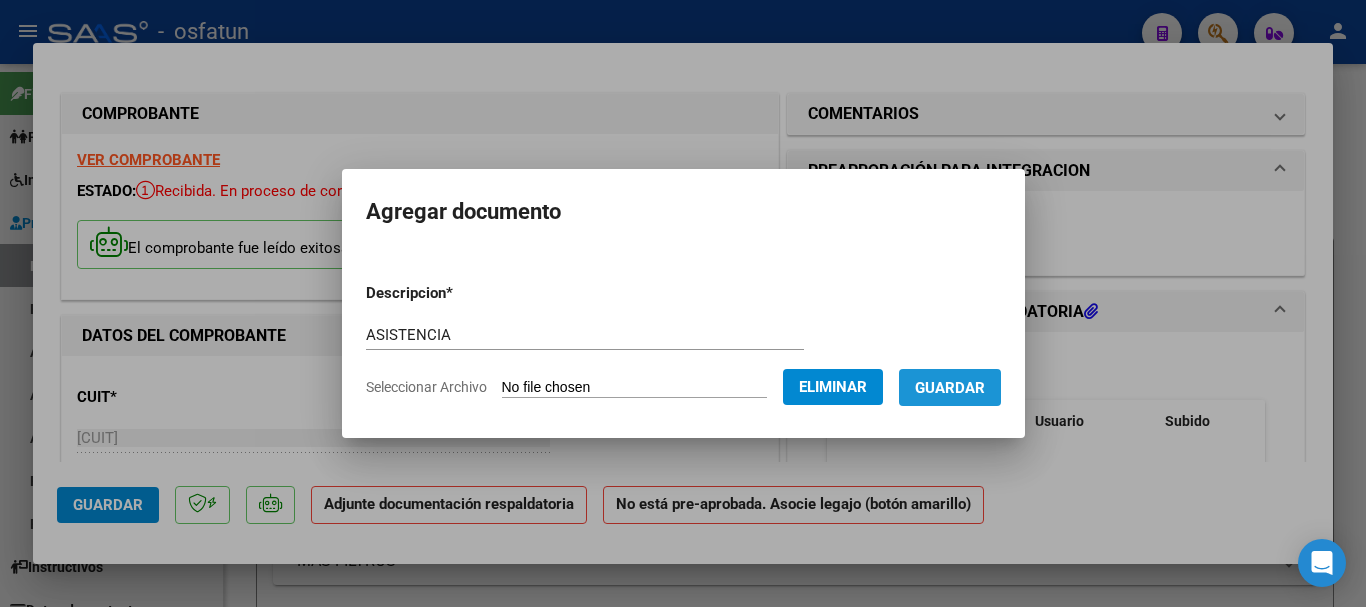click on "Guardar" at bounding box center [950, 388] 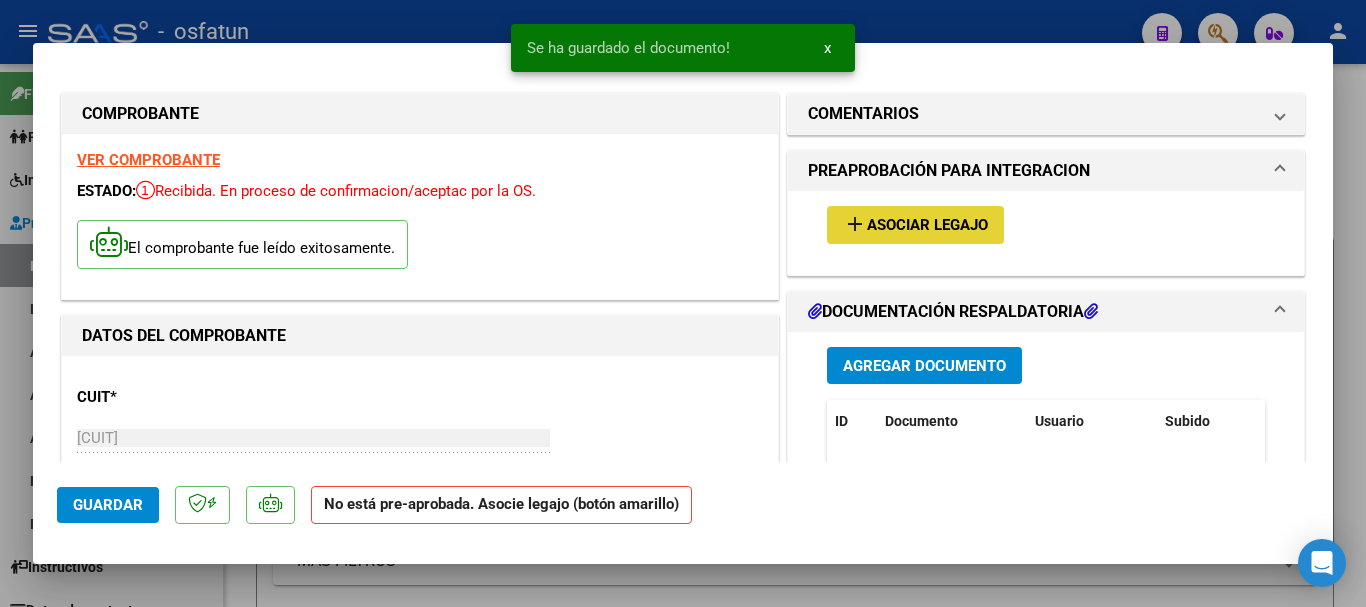 click on "Asociar Legajo" at bounding box center [927, 226] 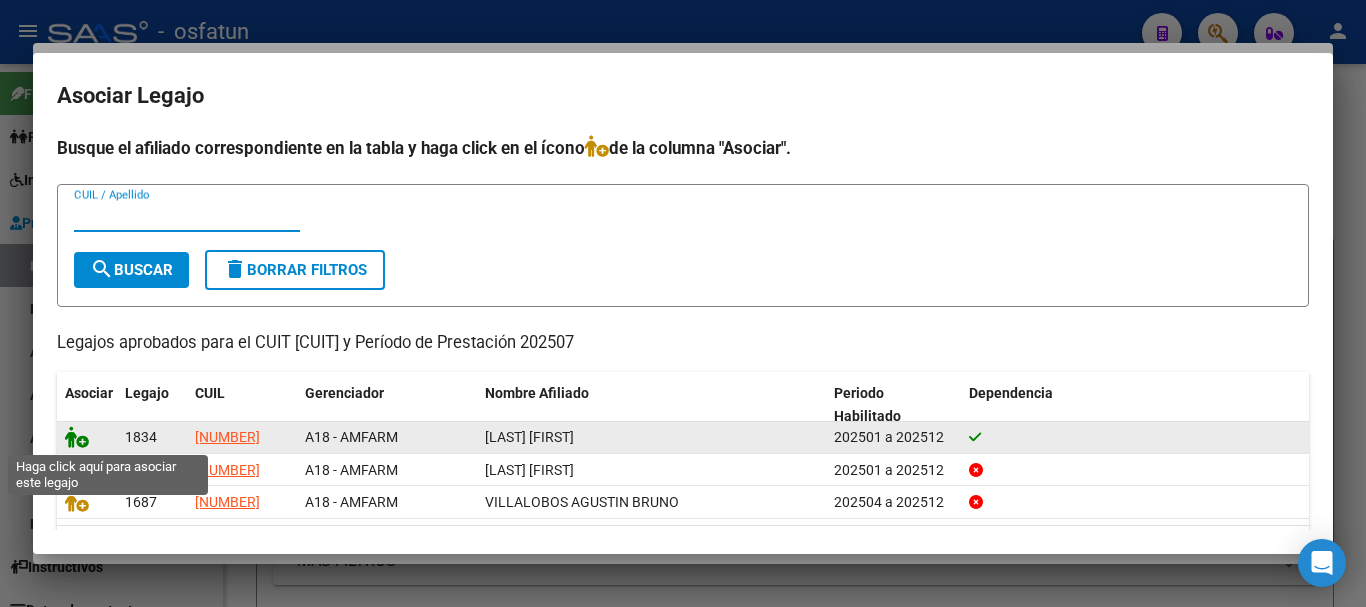 click 